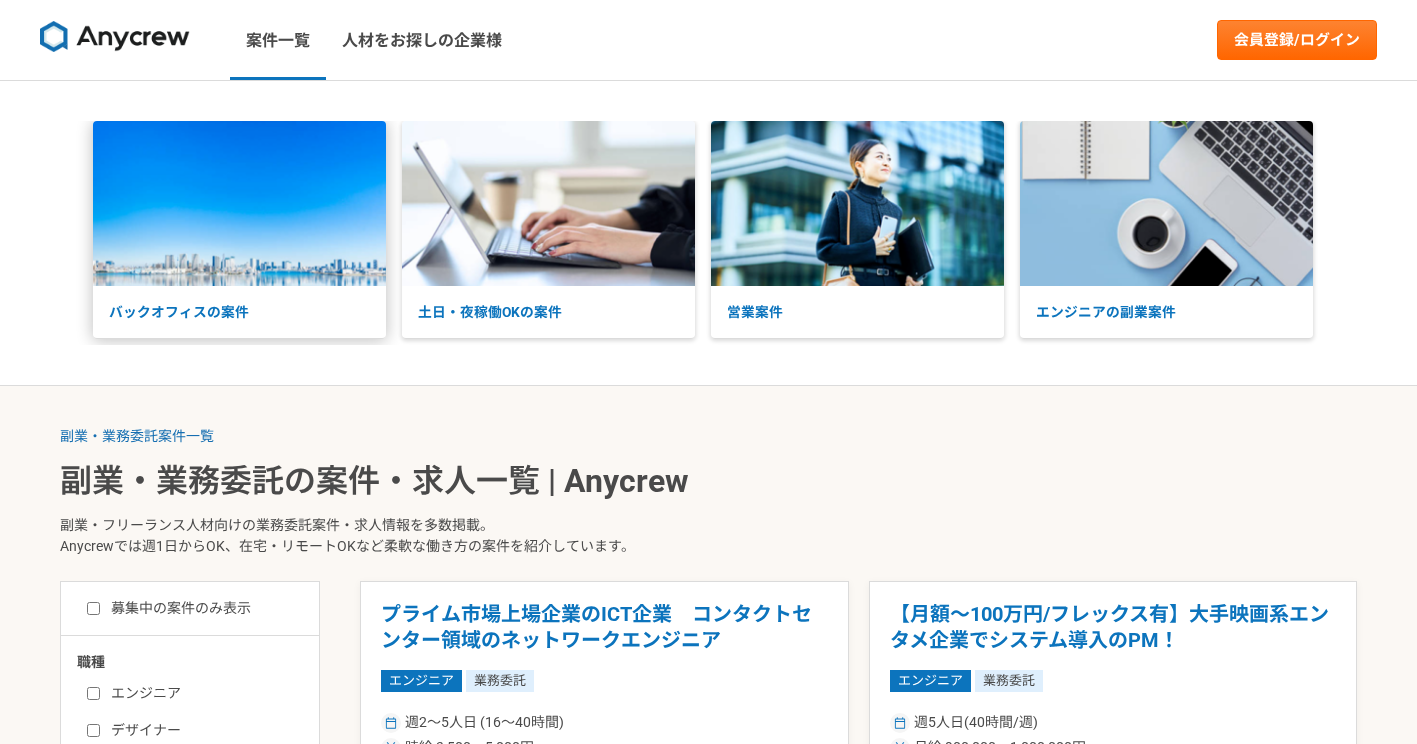 scroll, scrollTop: 0, scrollLeft: 0, axis: both 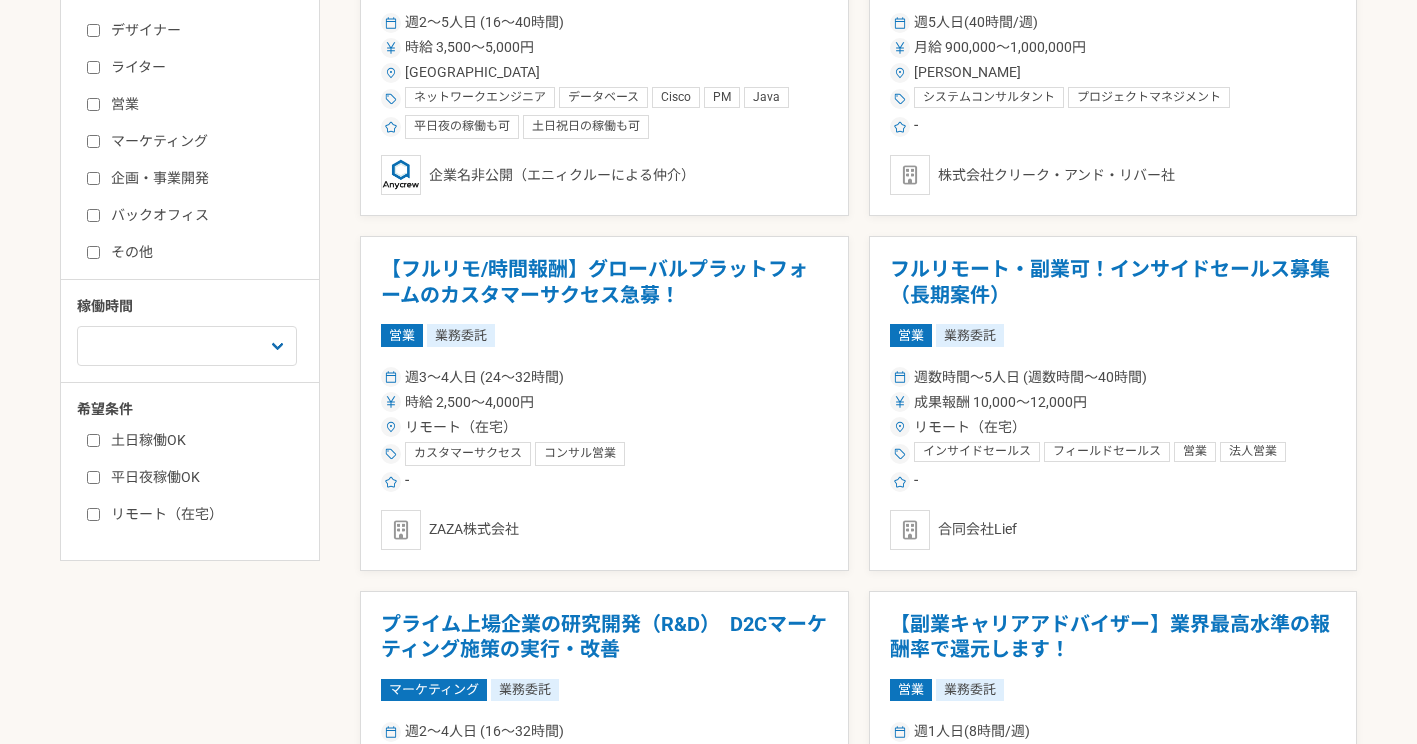 click on "バックオフィス" at bounding box center [93, 215] 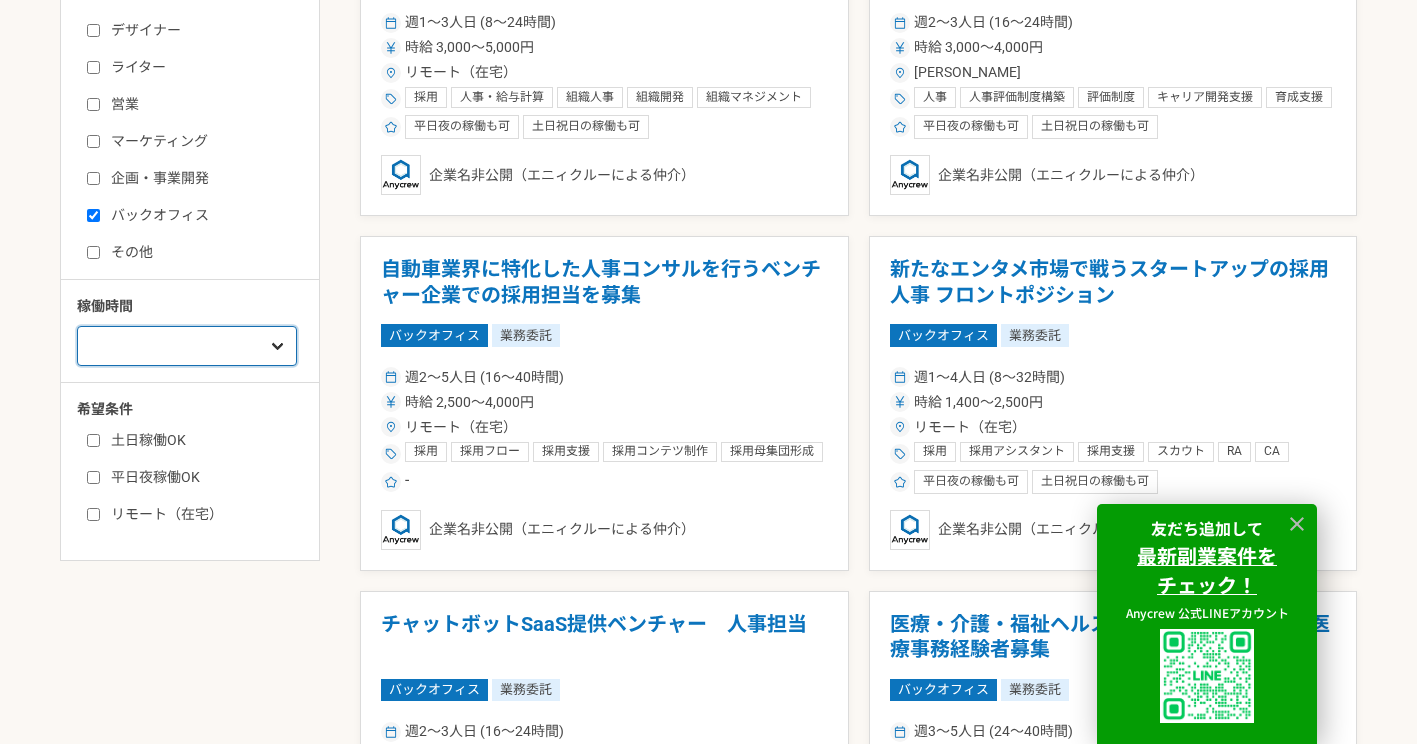 click on "週1人日（8時間）以下 週2人日（16時間）以下 週3人日（24時間）以下 週4人日（32時間）以下 週5人日（40時間）以下" at bounding box center [187, 346] 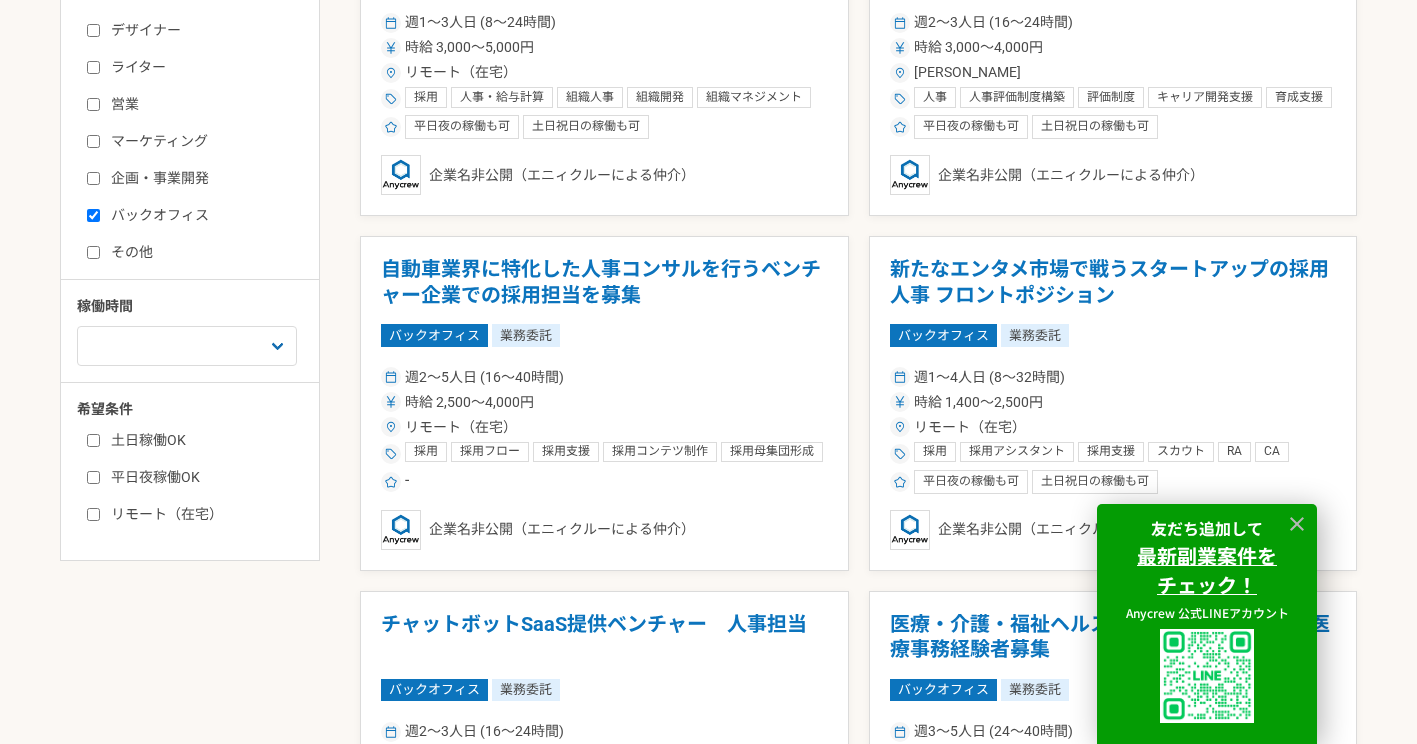 click on "バックオフィス" at bounding box center [93, 215] 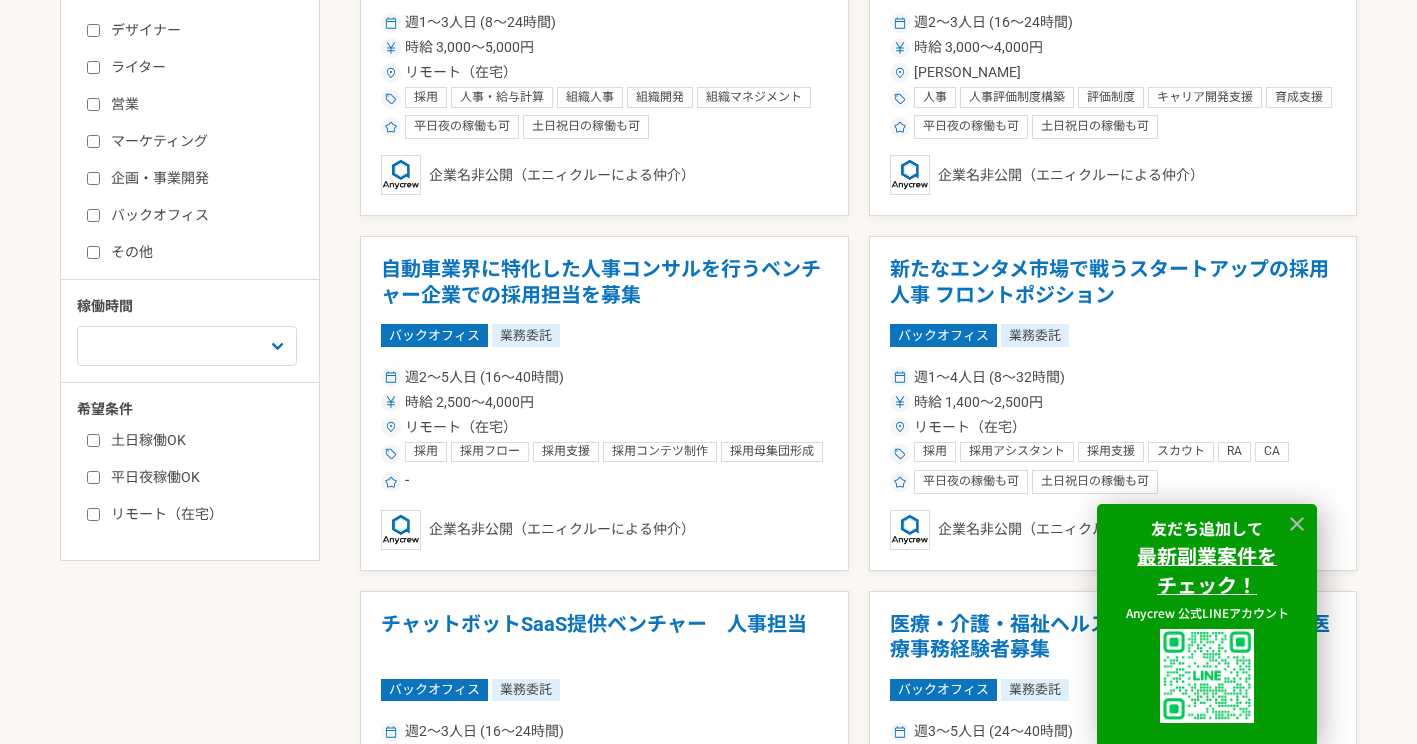 checkbox on "false" 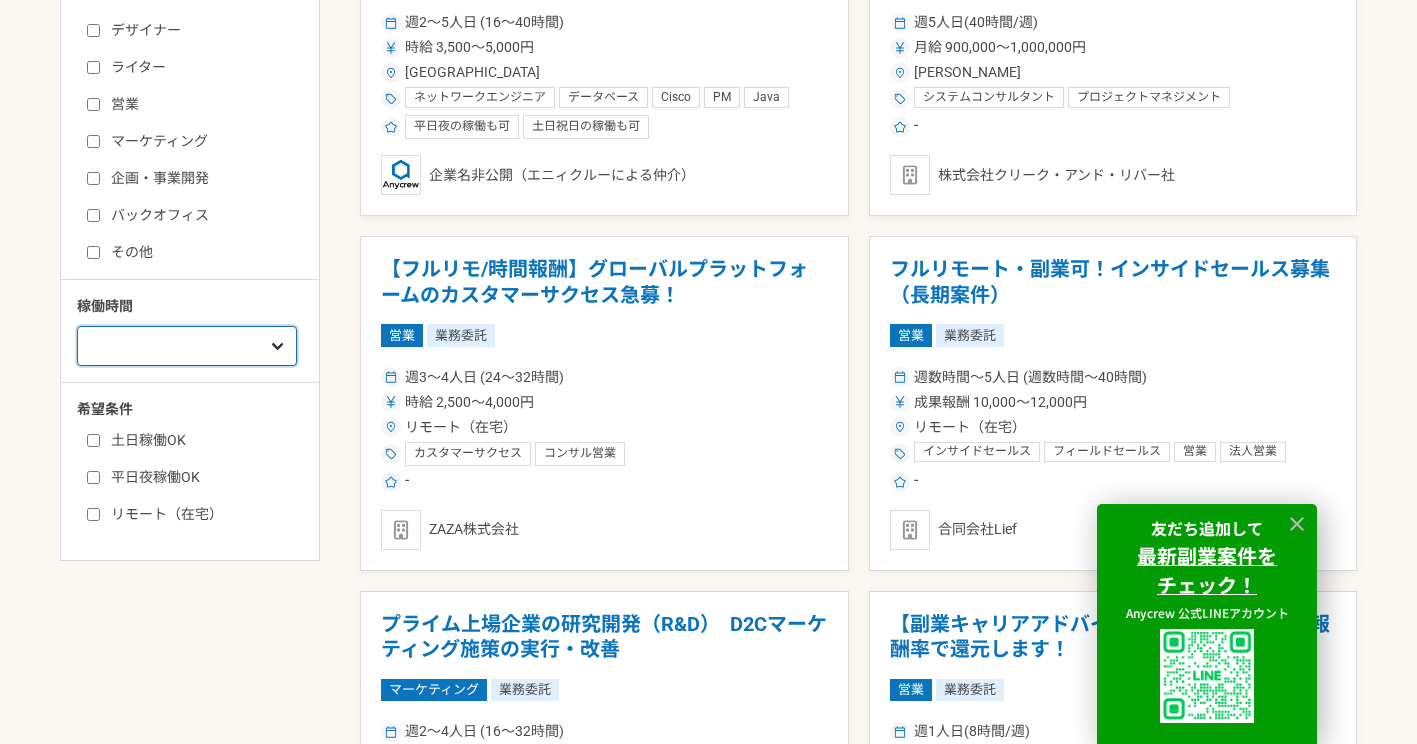 click on "週1人日（8時間）以下 週2人日（16時間）以下 週3人日（24時間）以下 週4人日（32時間）以下 週5人日（40時間）以下" at bounding box center [187, 346] 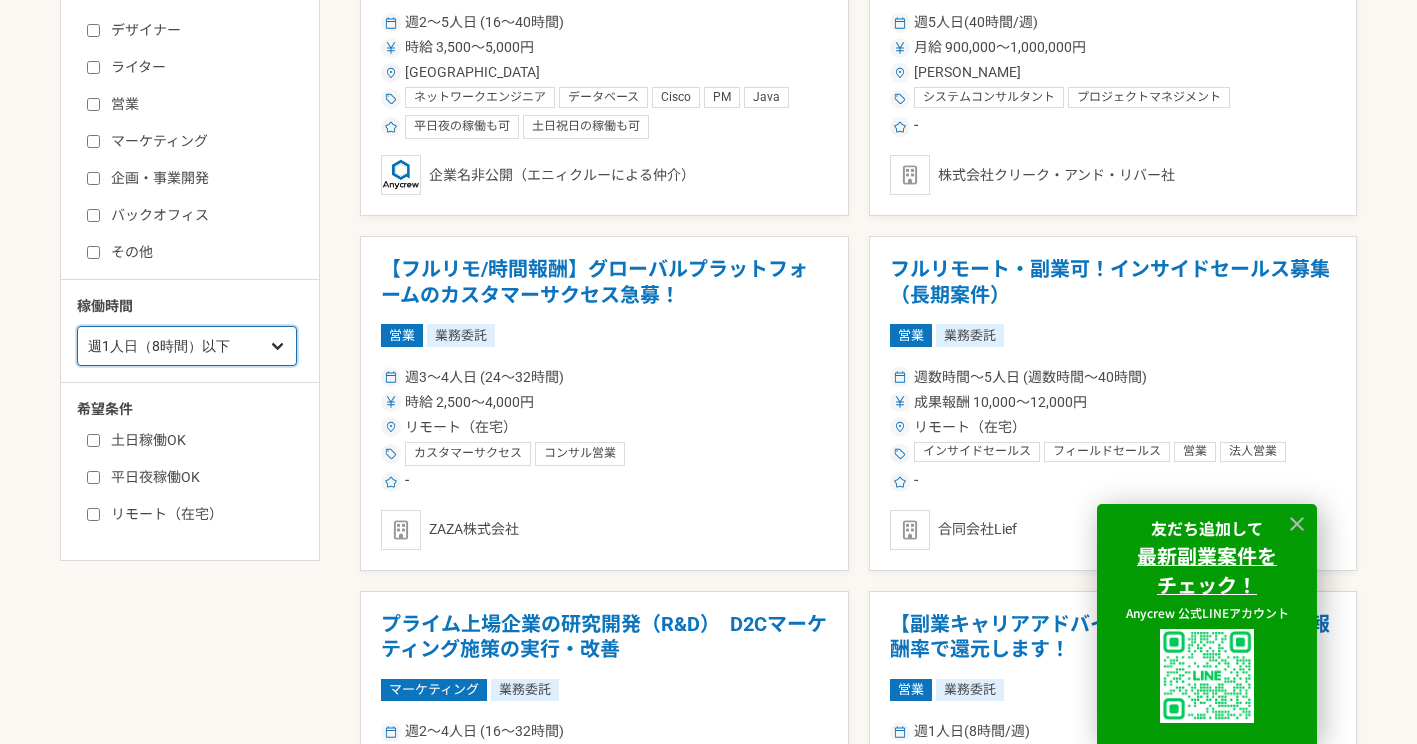 click on "週1人日（8時間）以下 週2人日（16時間）以下 週3人日（24時間）以下 週4人日（32時間）以下 週5人日（40時間）以下" at bounding box center [187, 346] 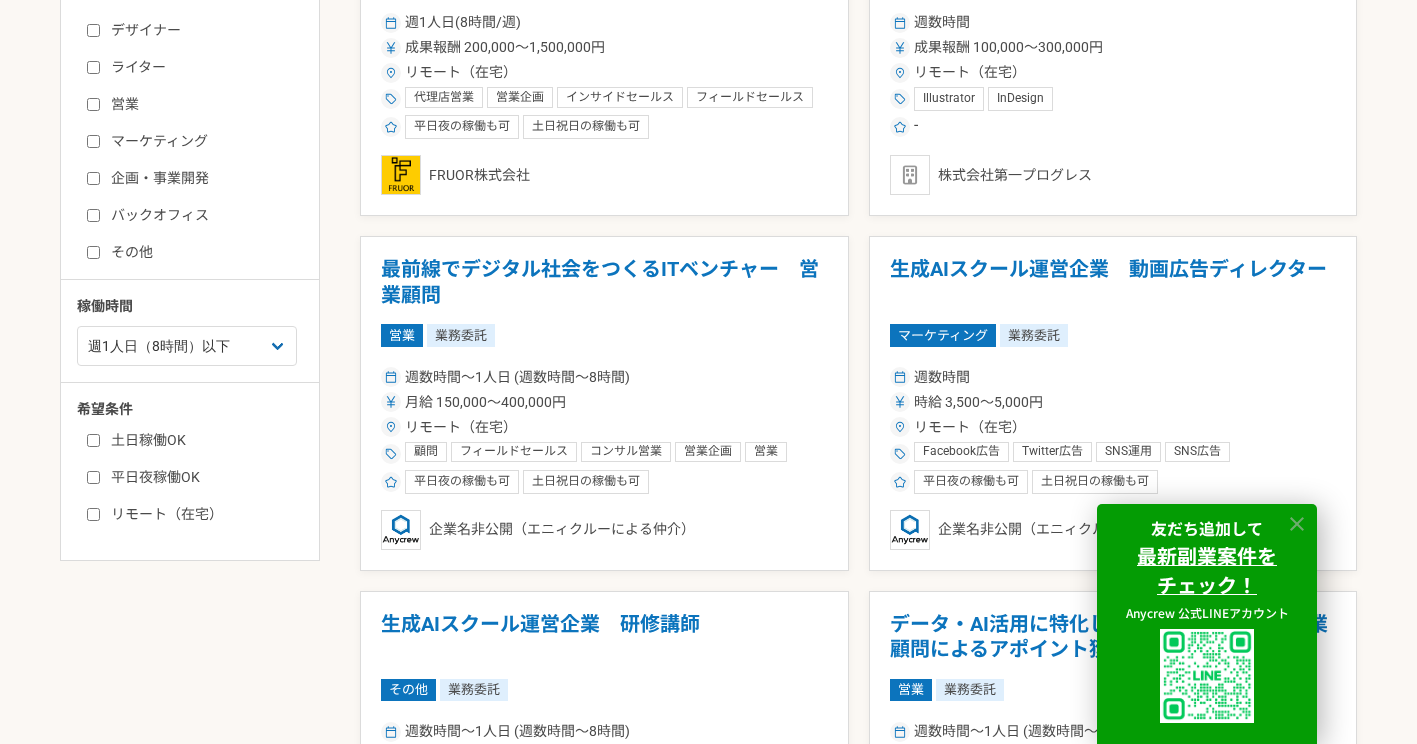 click 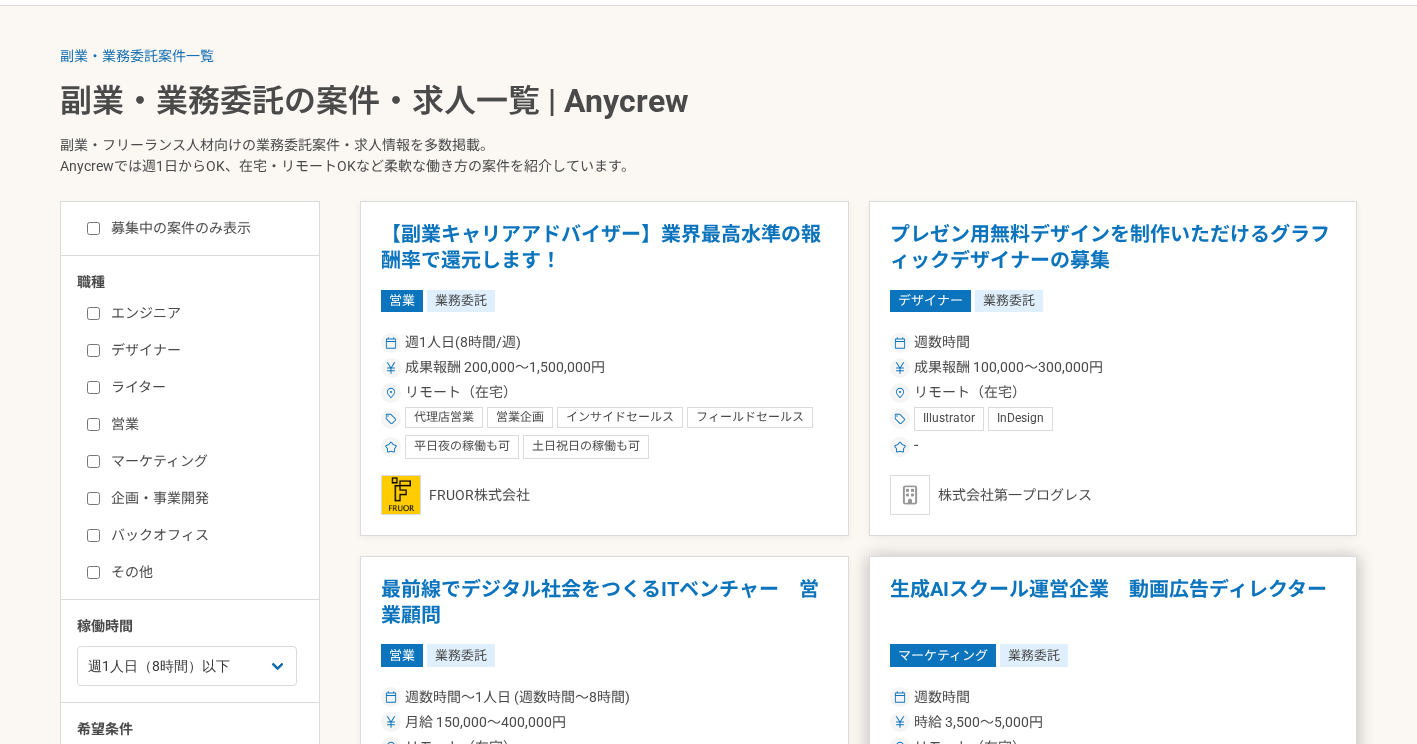 scroll, scrollTop: 400, scrollLeft: 0, axis: vertical 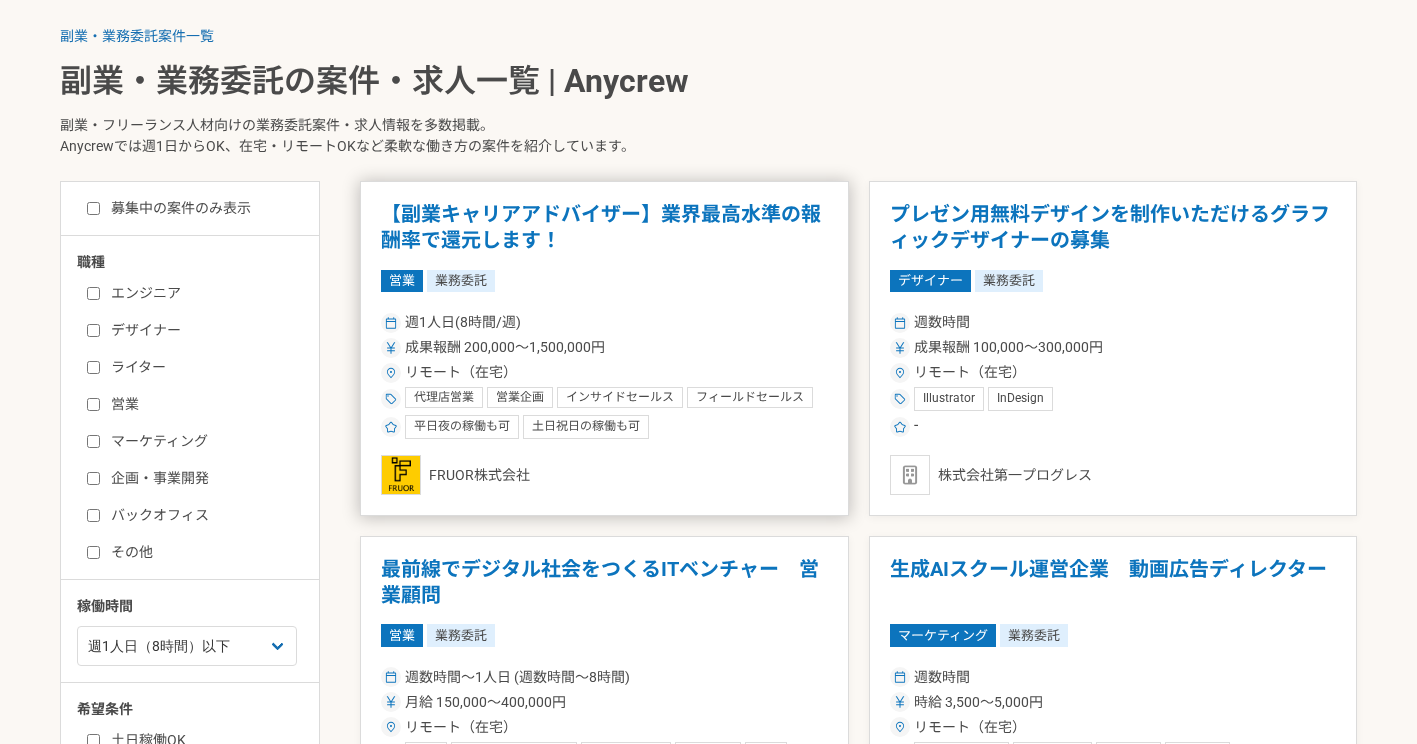 click on "【副業キャリアアドバイザー】業界最高水準の報酬率で還元します！" at bounding box center [604, 227] 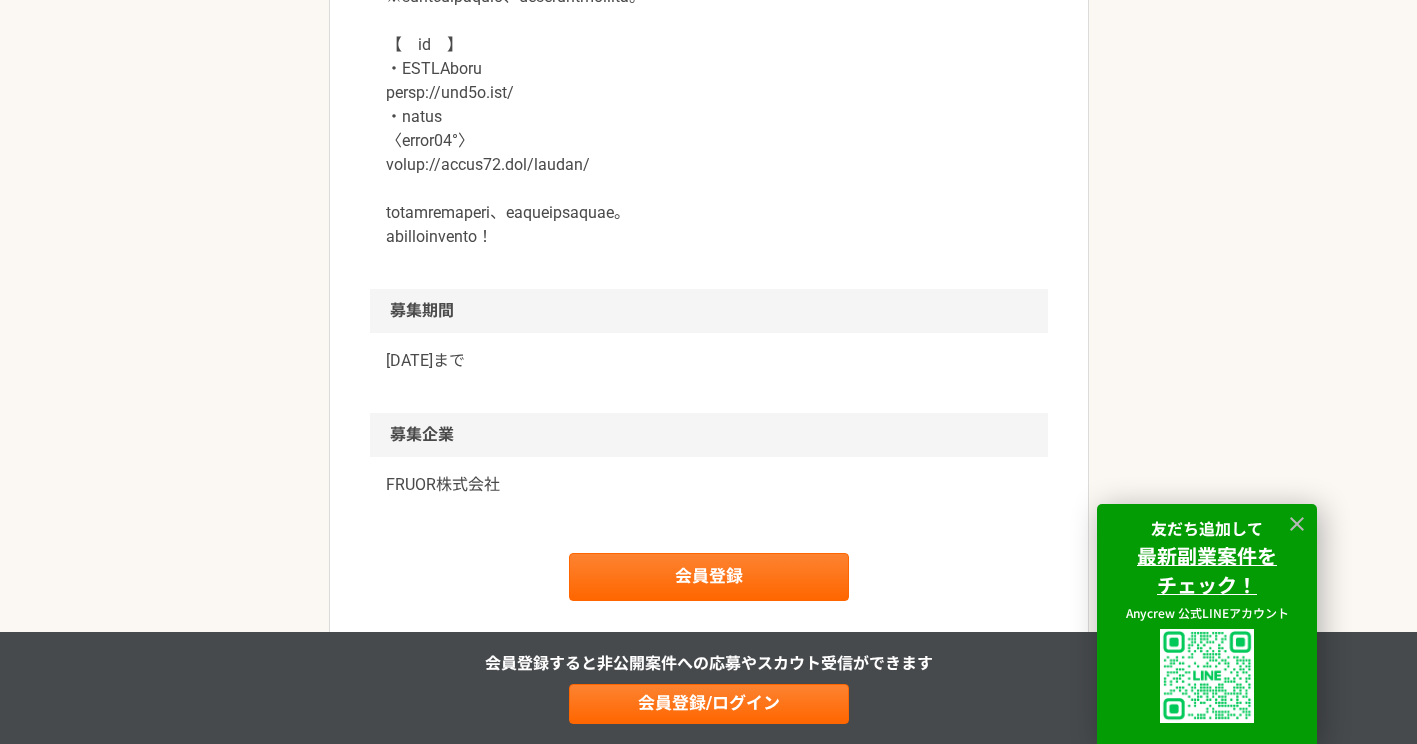 scroll, scrollTop: 2800, scrollLeft: 0, axis: vertical 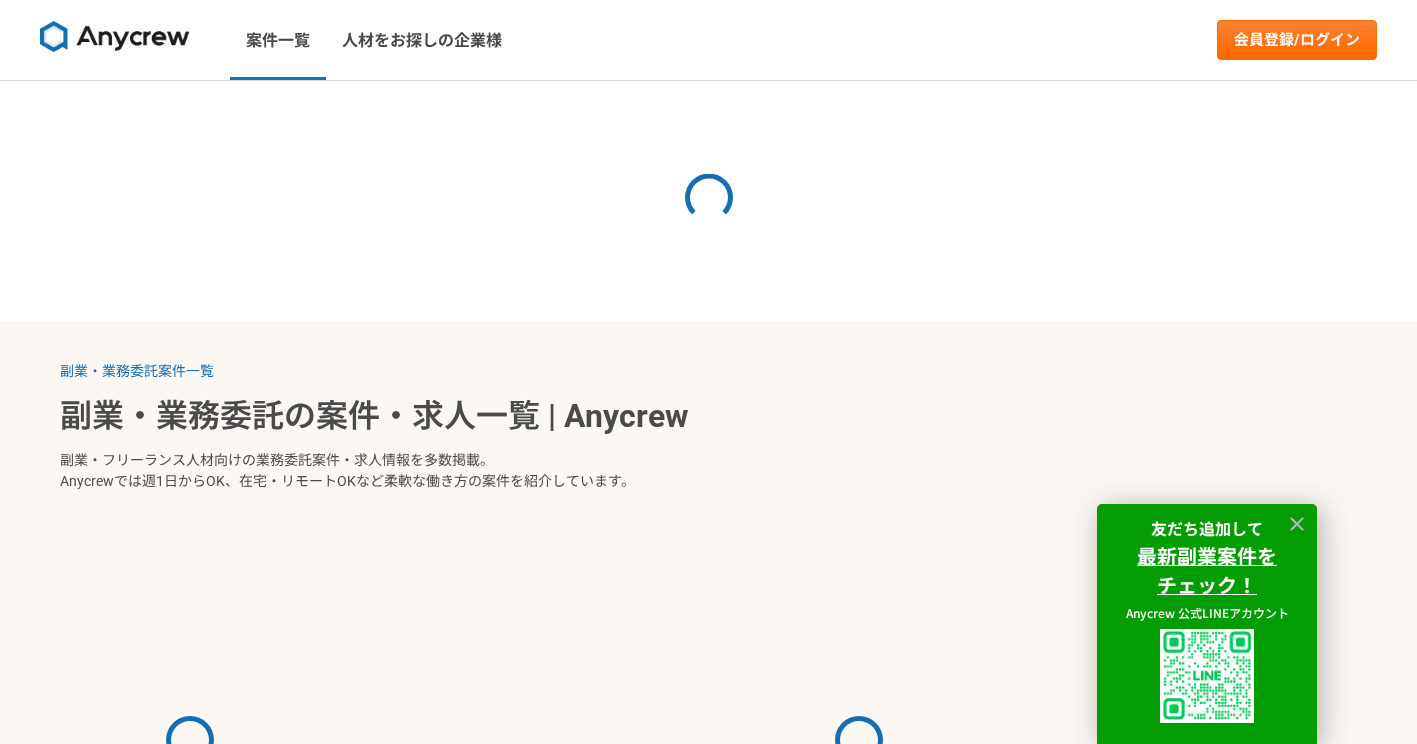select on "1" 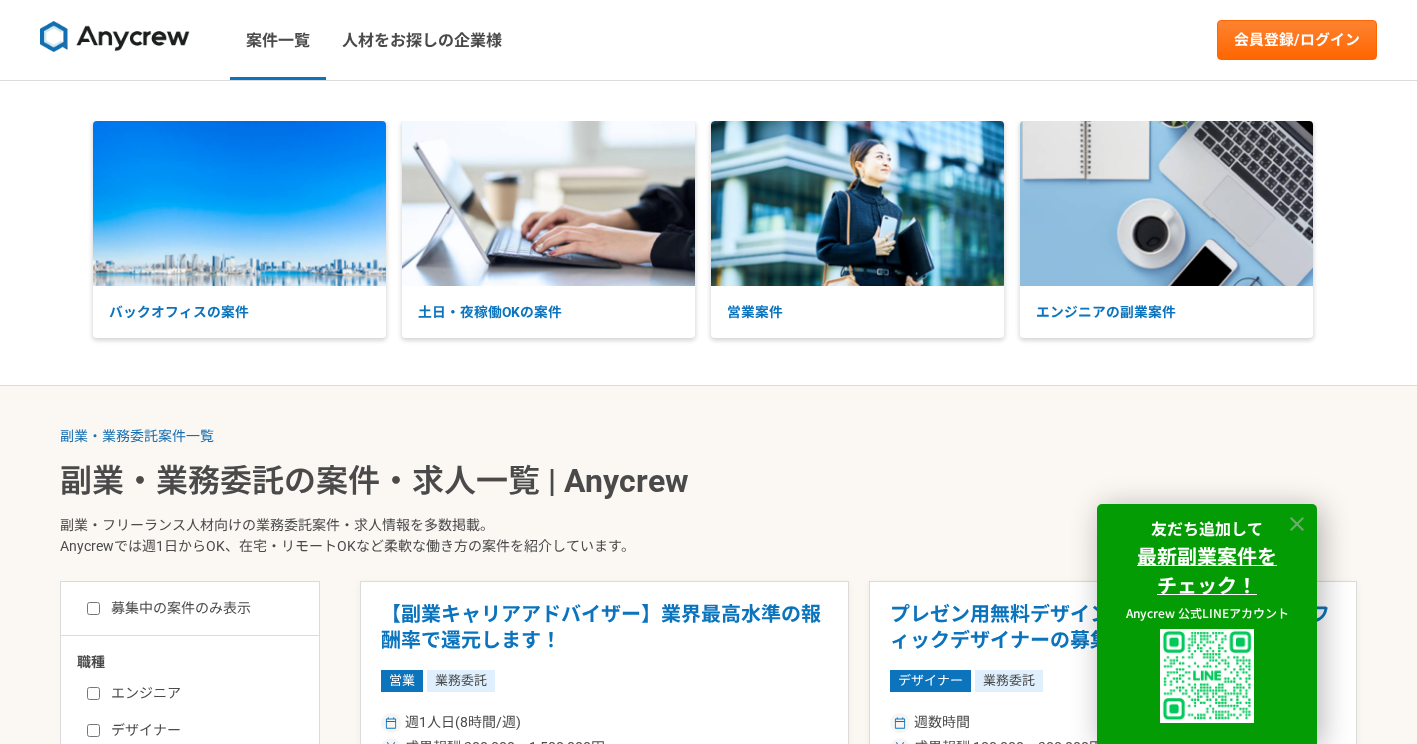 click 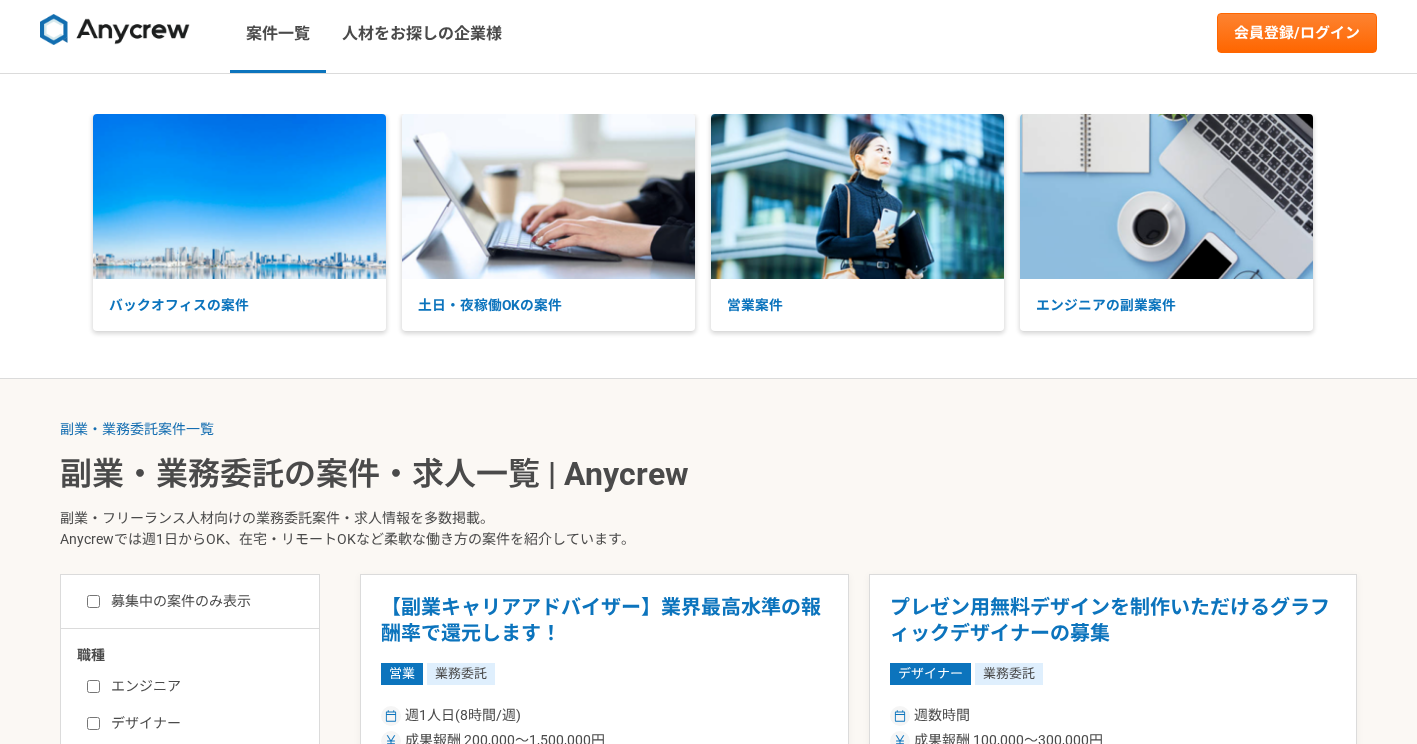 scroll, scrollTop: 0, scrollLeft: 0, axis: both 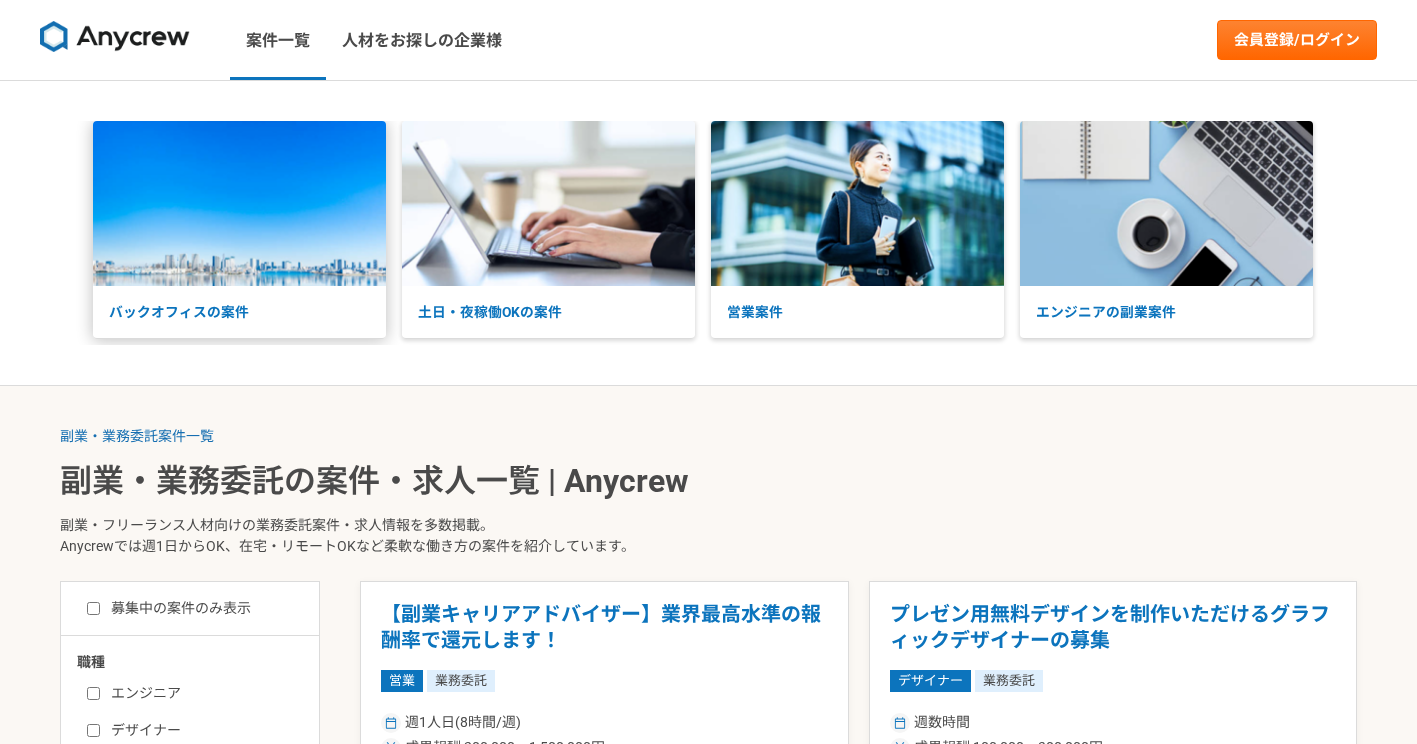 click on "バックオフィスの案件" at bounding box center [239, 312] 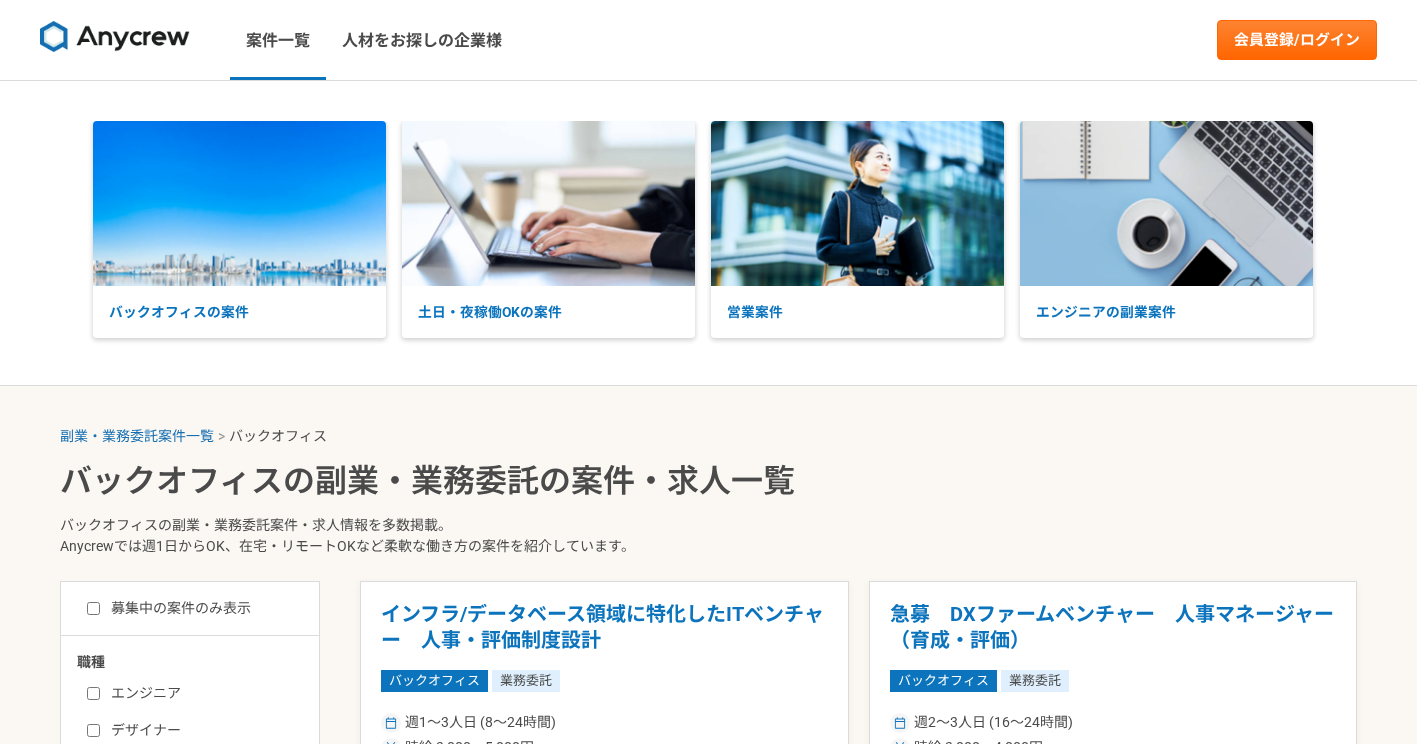 scroll, scrollTop: 0, scrollLeft: 0, axis: both 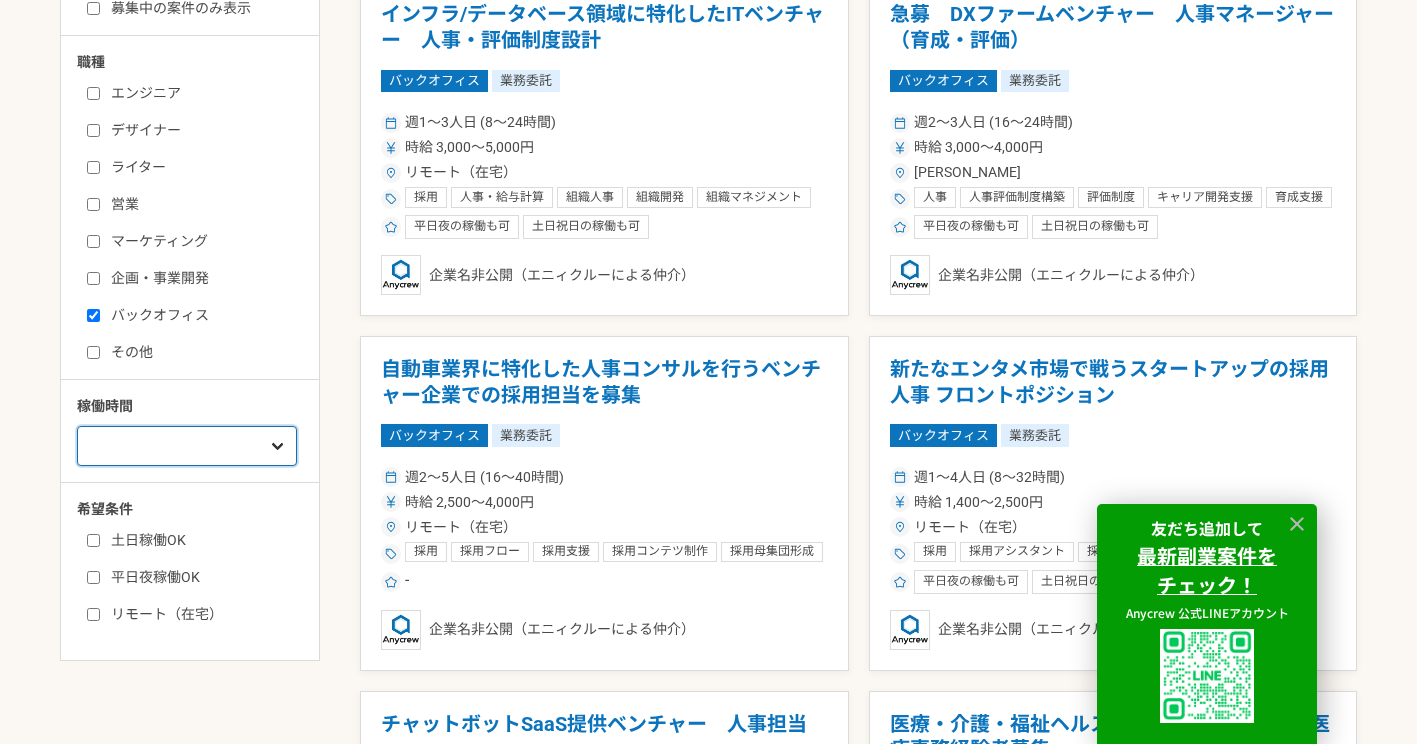 click on "週1人日（8時間）以下 週2人日（16時間）以下 週3人日（24時間）以下 週4人日（32時間）以下 週5人日（40時間）以下" at bounding box center [187, 446] 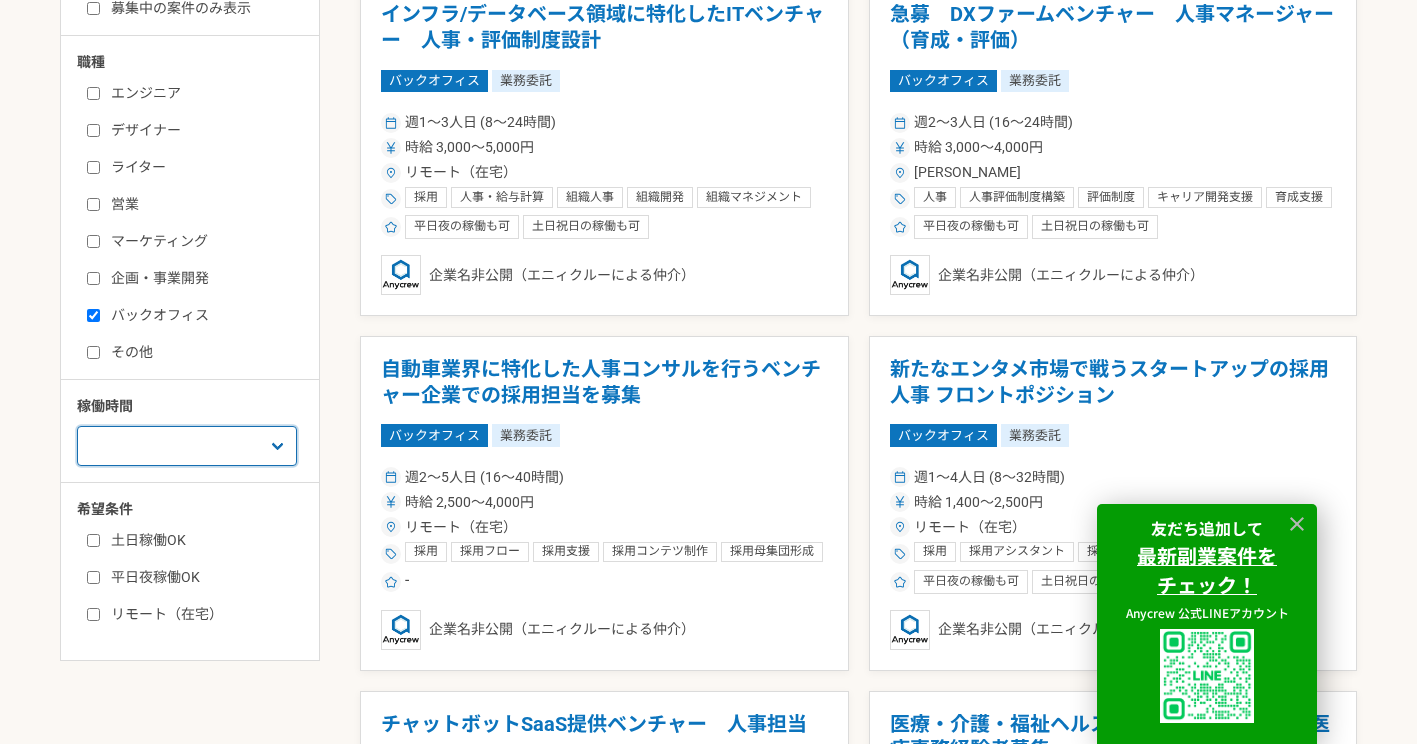 select on "1" 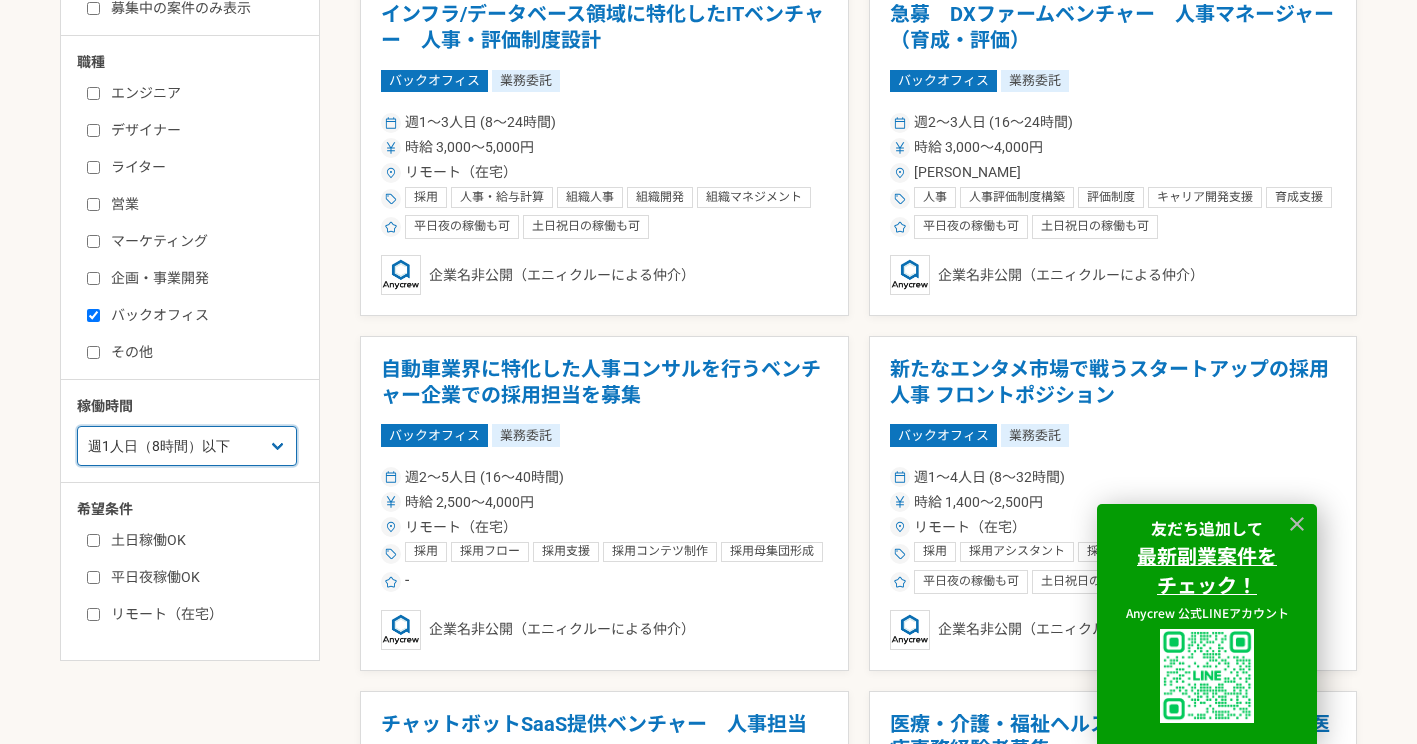 click on "週1人日（8時間）以下 週2人日（16時間）以下 週3人日（24時間）以下 週4人日（32時間）以下 週5人日（40時間）以下" at bounding box center (187, 446) 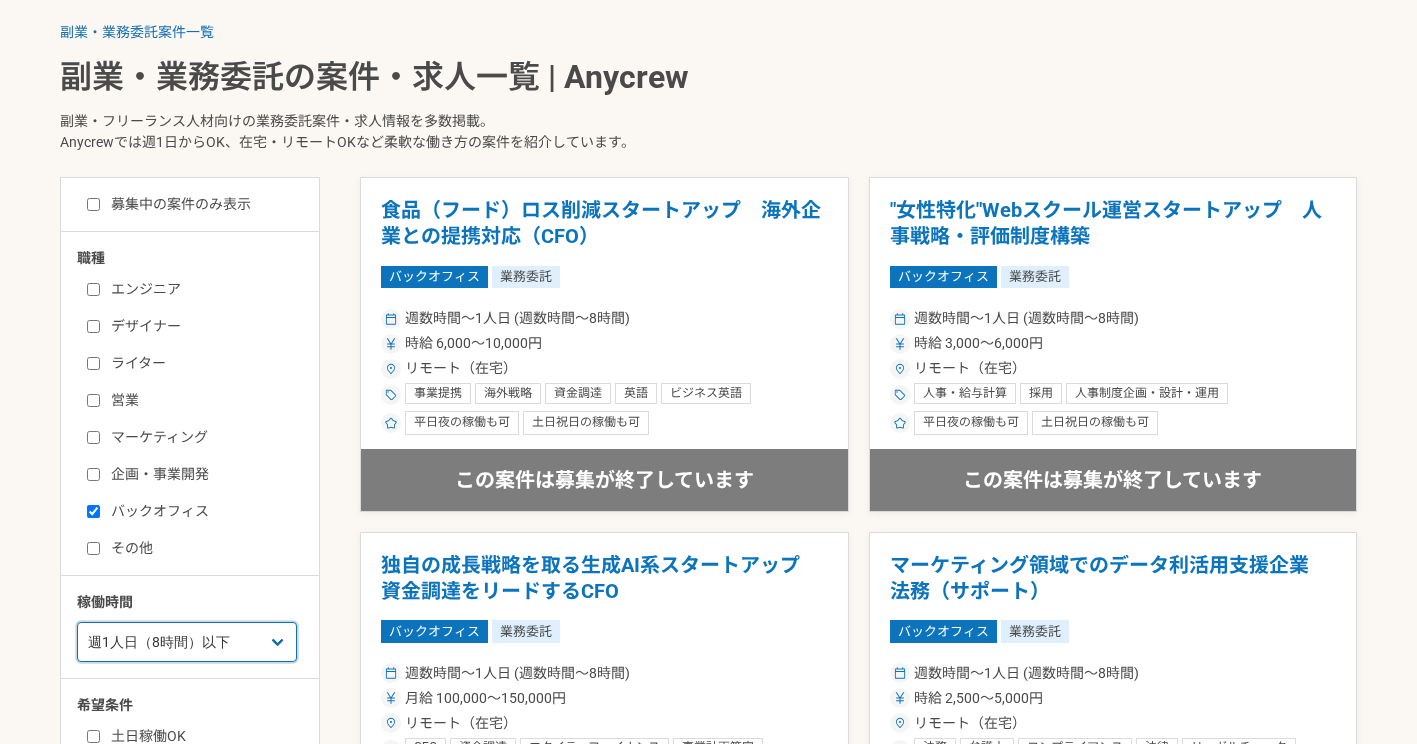 scroll, scrollTop: 400, scrollLeft: 0, axis: vertical 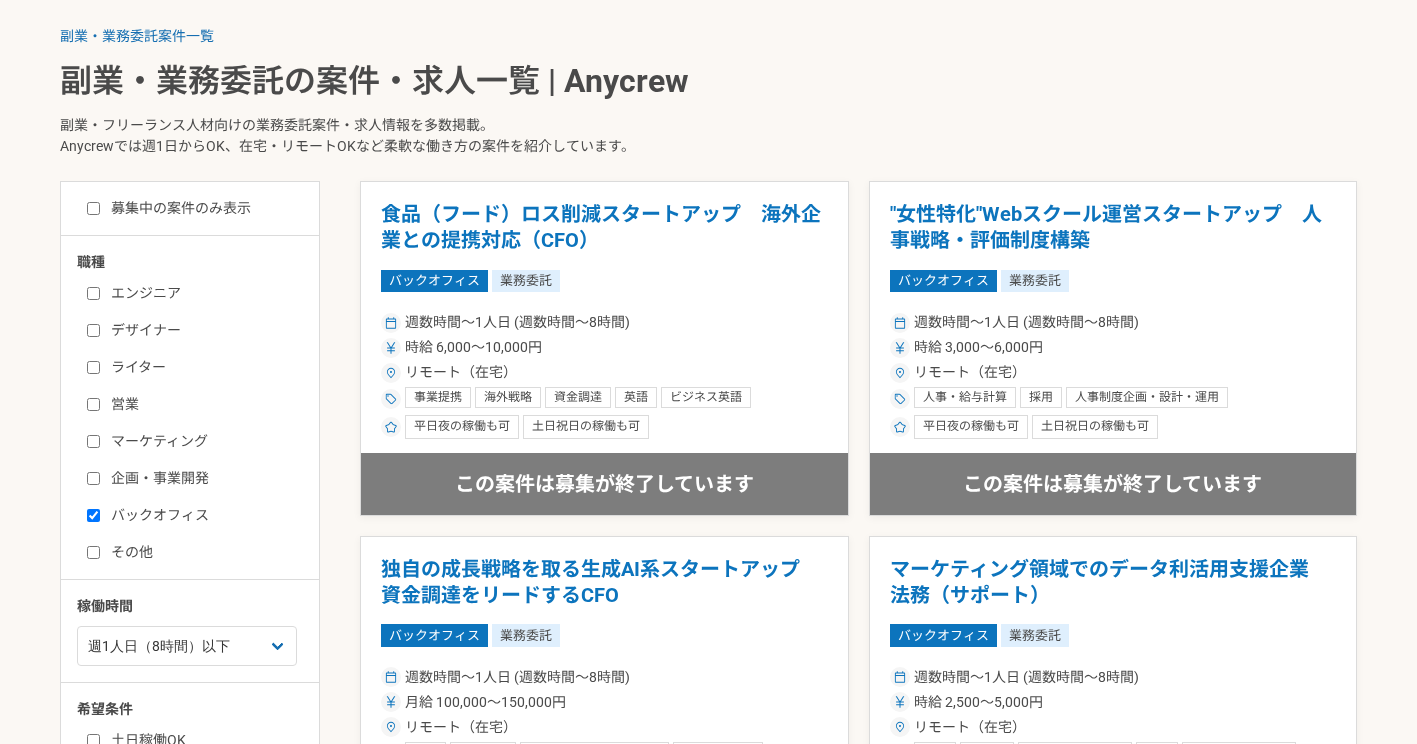click on "募集中の案件のみ表示" at bounding box center [93, 208] 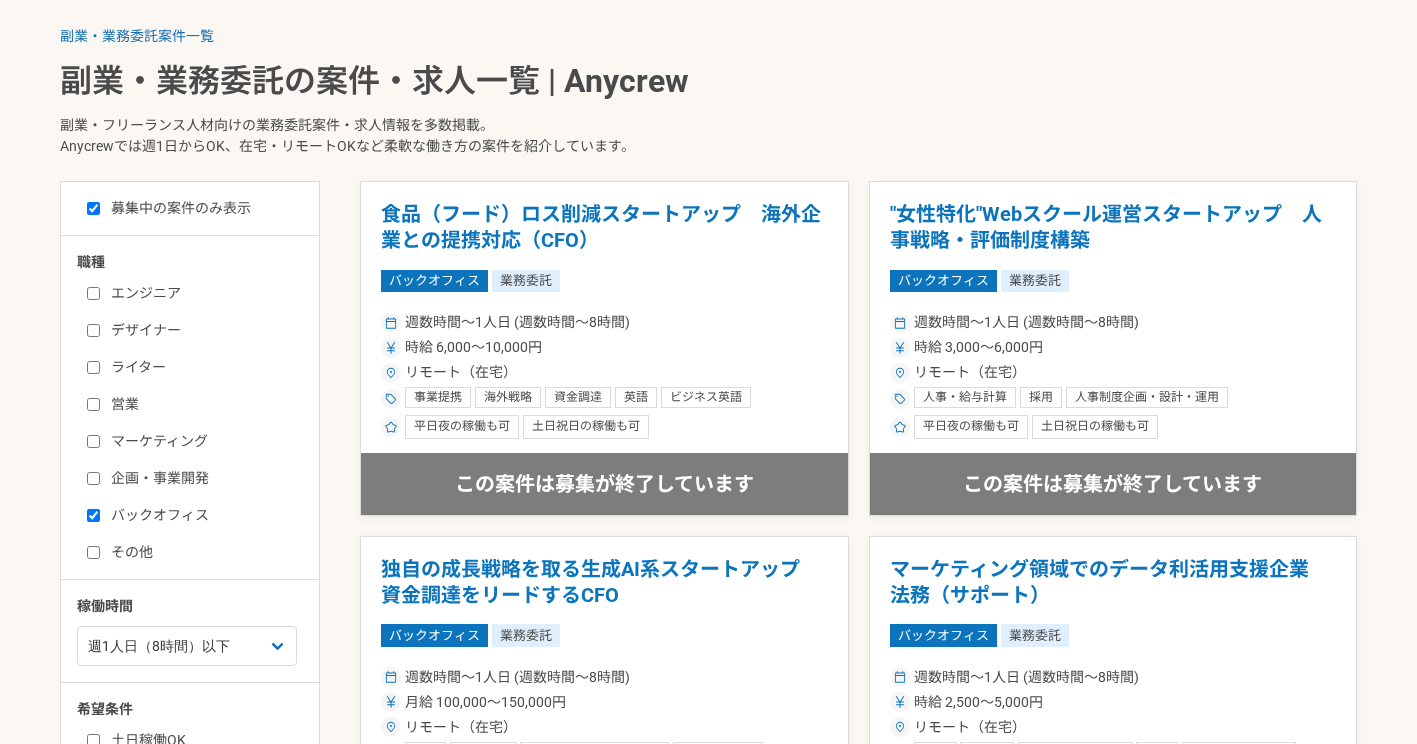checkbox on "true" 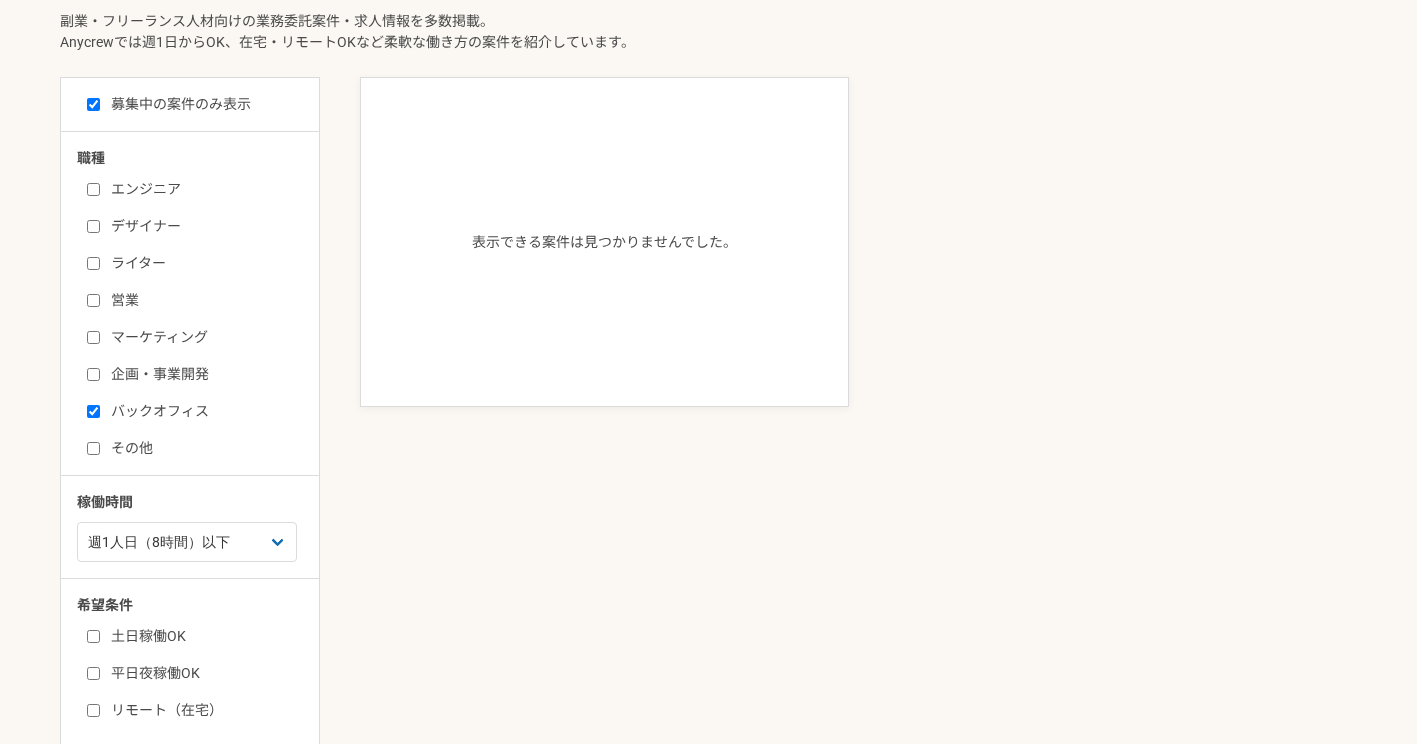 scroll, scrollTop: 600, scrollLeft: 0, axis: vertical 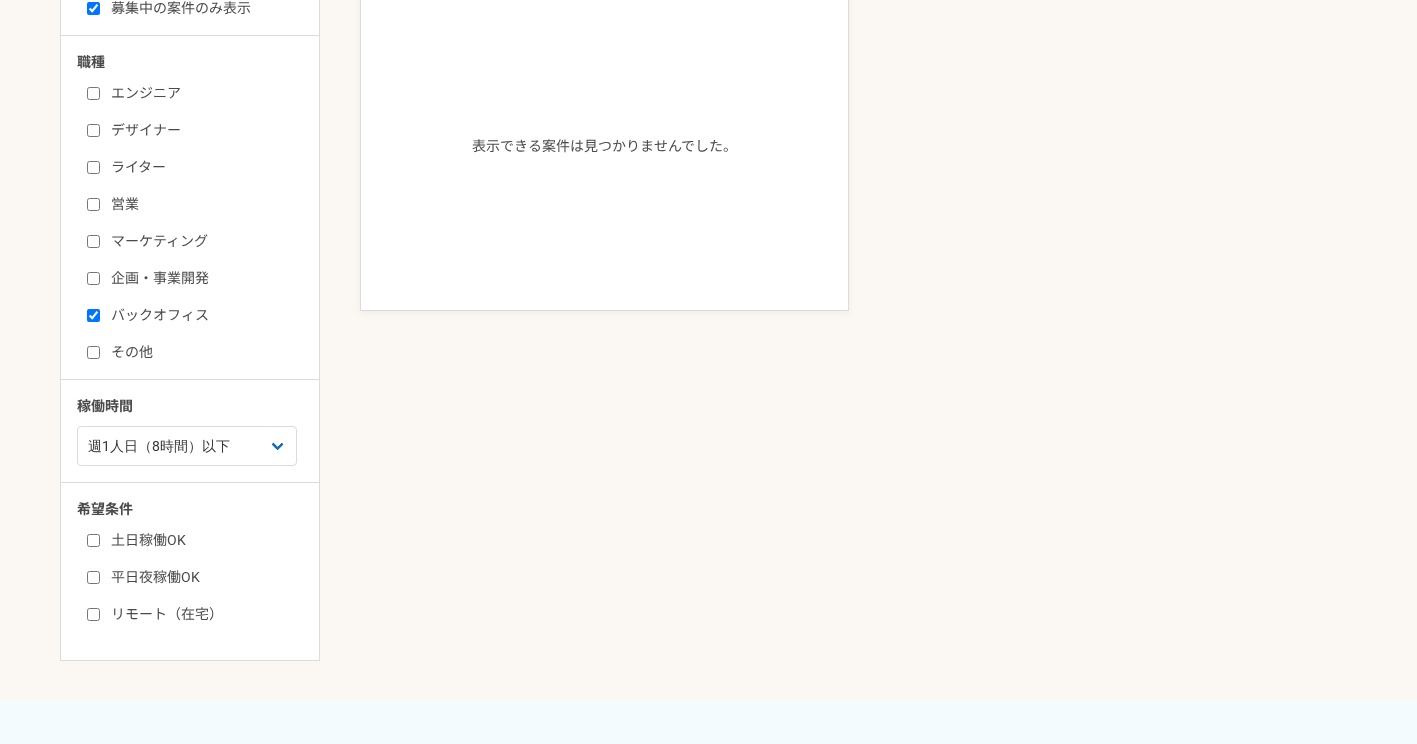 click on "バックオフィス" at bounding box center (93, 315) 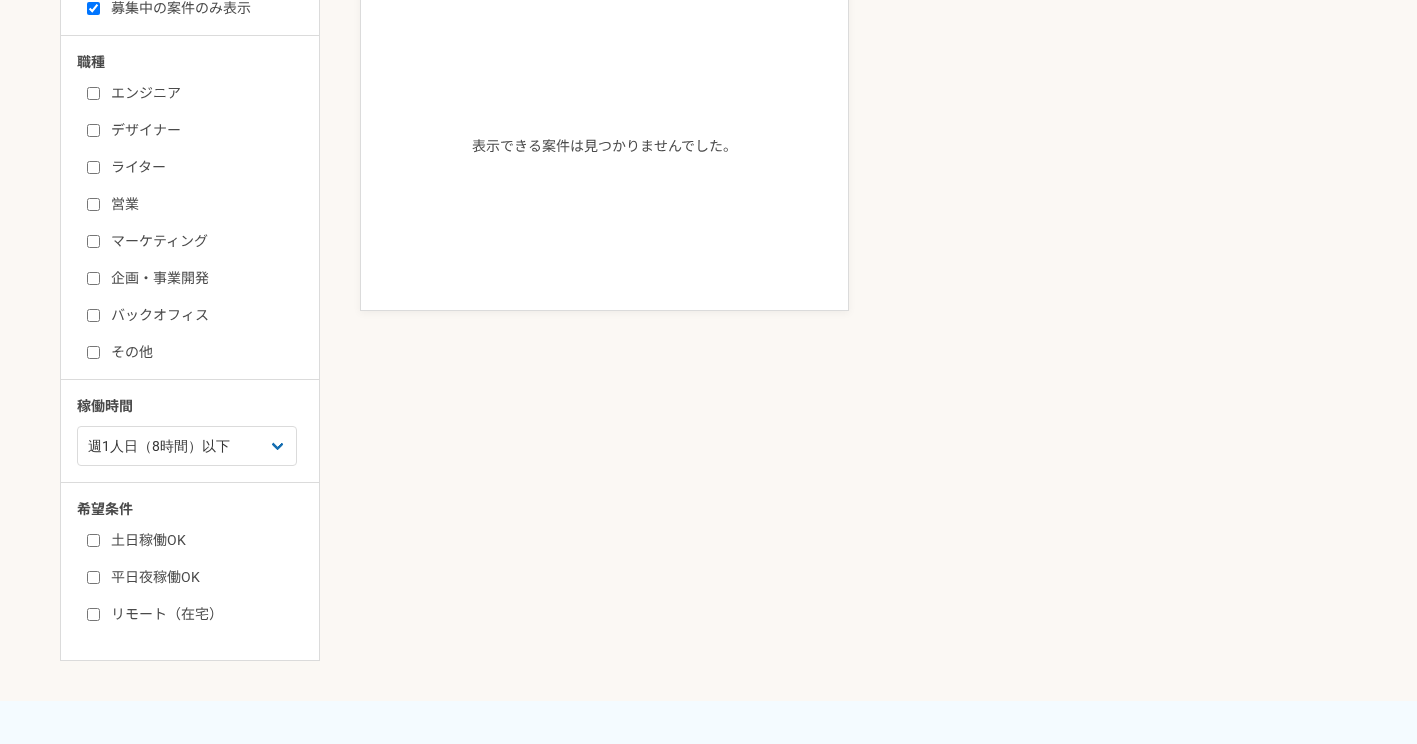checkbox on "false" 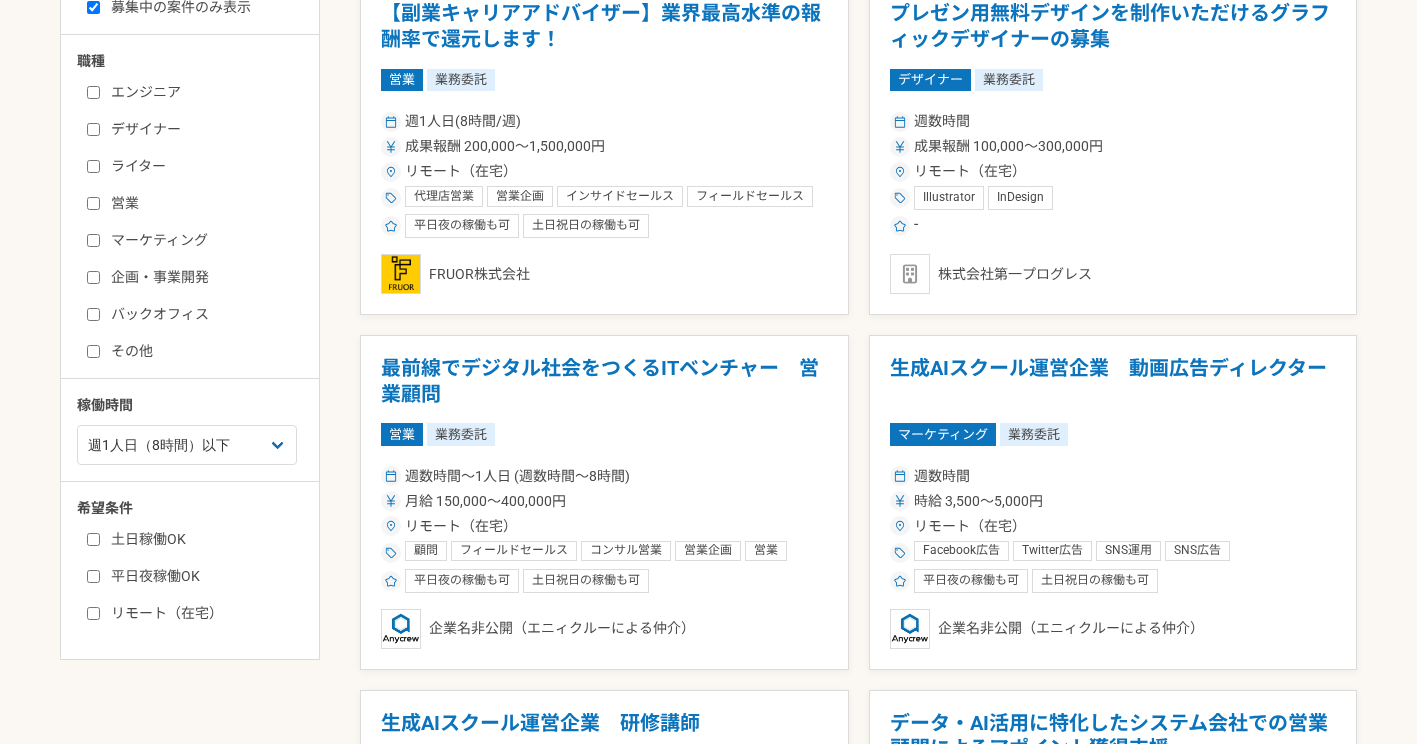 scroll, scrollTop: 600, scrollLeft: 0, axis: vertical 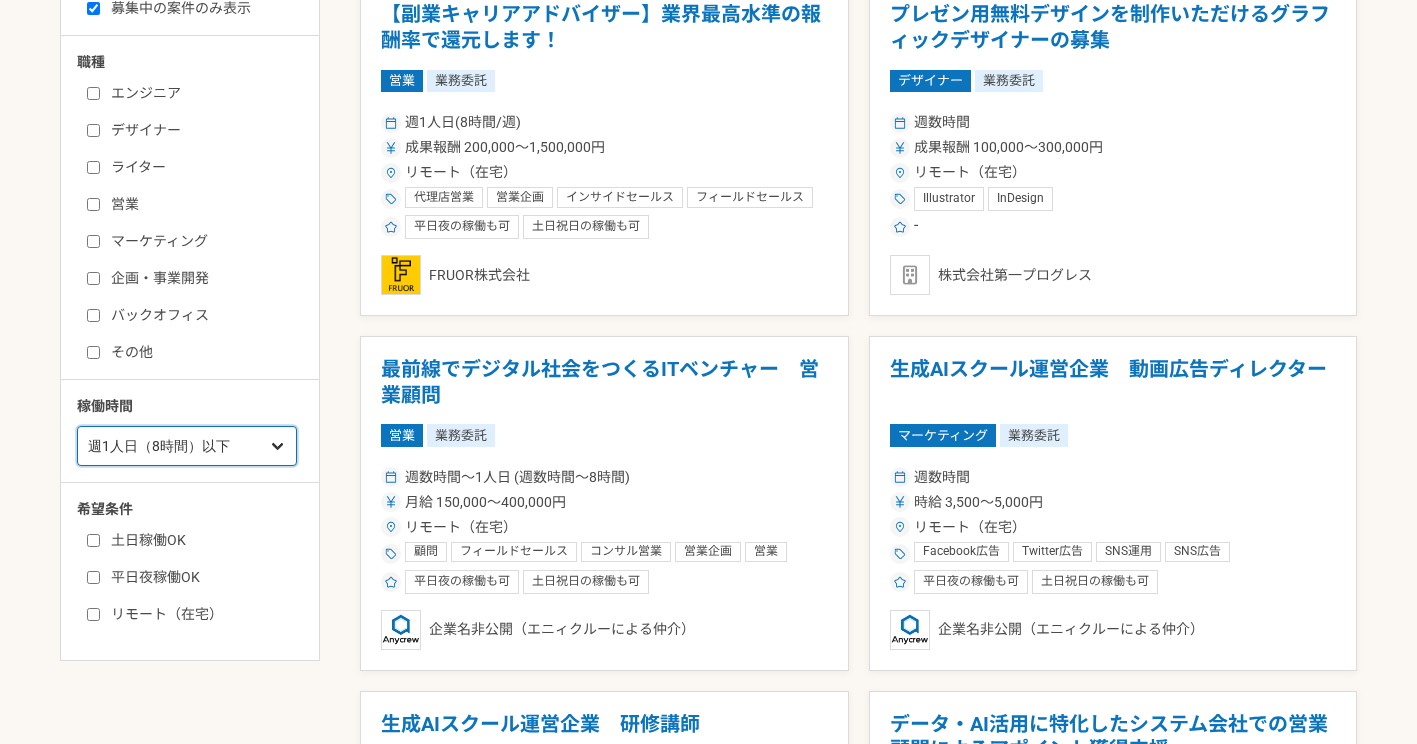 click on "週1人日（8時間）以下 週2人日（16時間）以下 週3人日（24時間）以下 週4人日（32時間）以下 週5人日（40時間）以下" at bounding box center (187, 446) 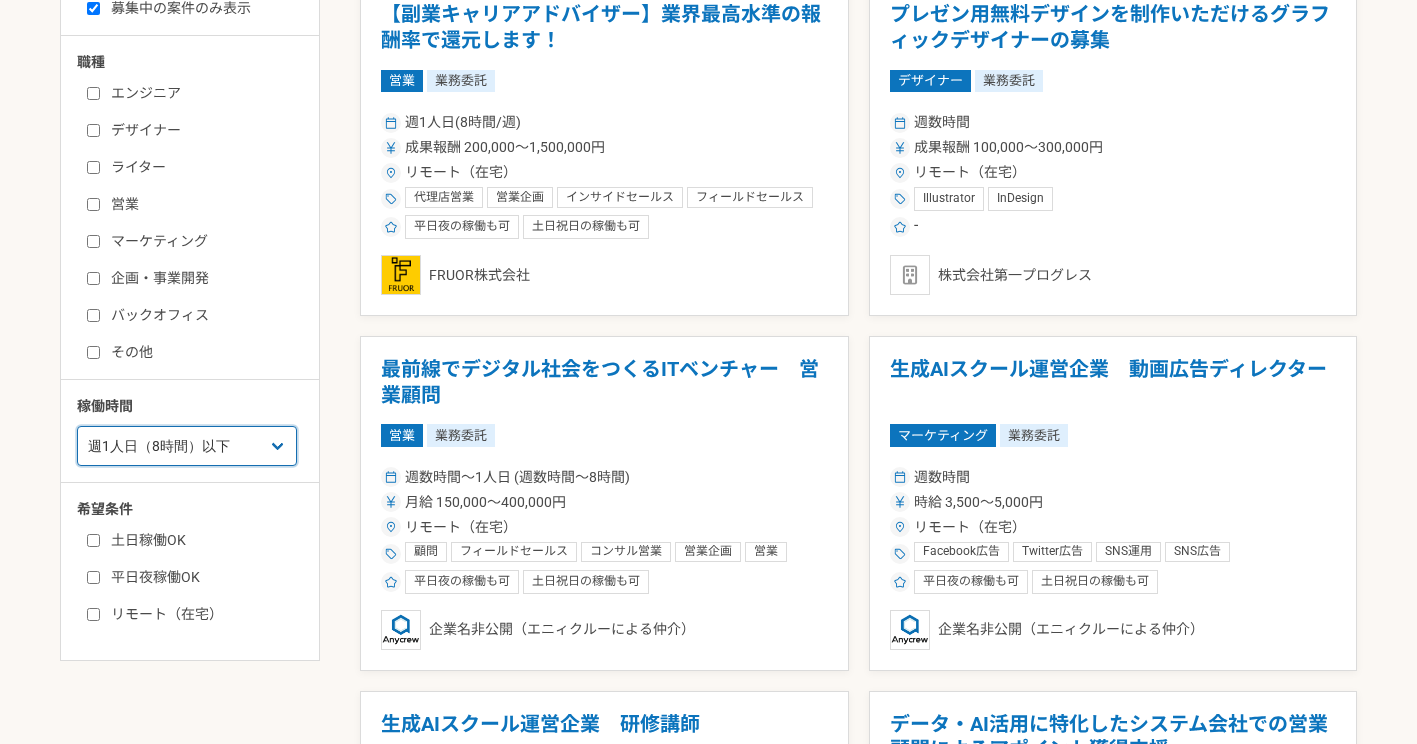 select on "2" 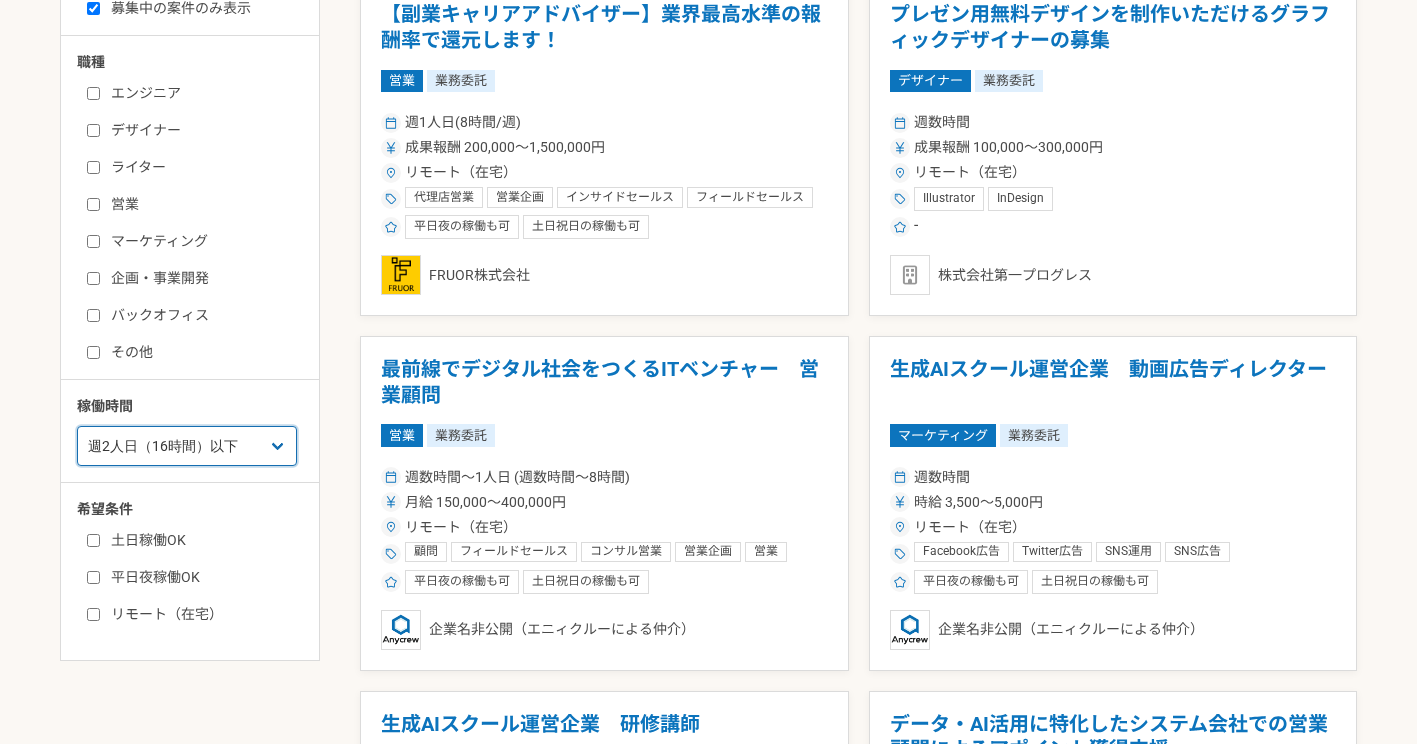 click on "週1人日（8時間）以下 週2人日（16時間）以下 週3人日（24時間）以下 週4人日（32時間）以下 週5人日（40時間）以下" at bounding box center (187, 446) 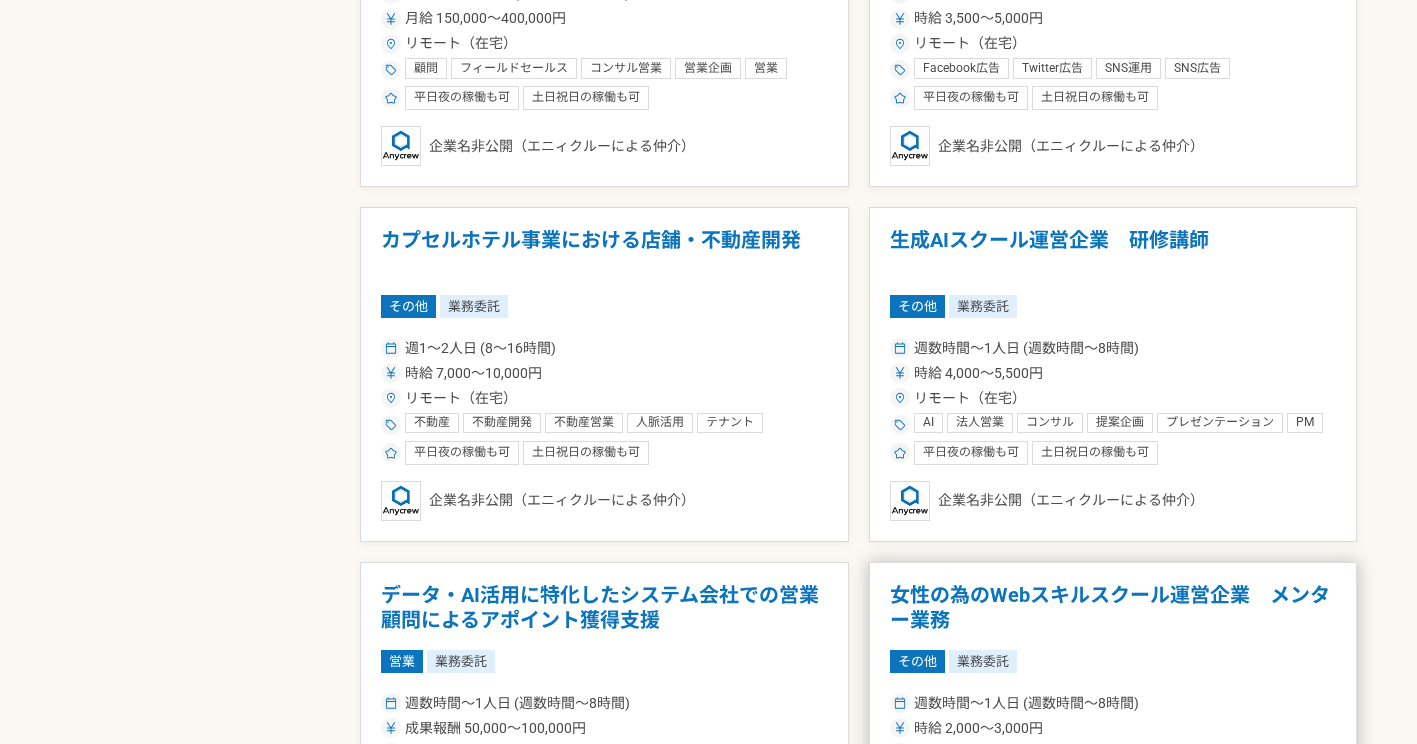 scroll, scrollTop: 1400, scrollLeft: 0, axis: vertical 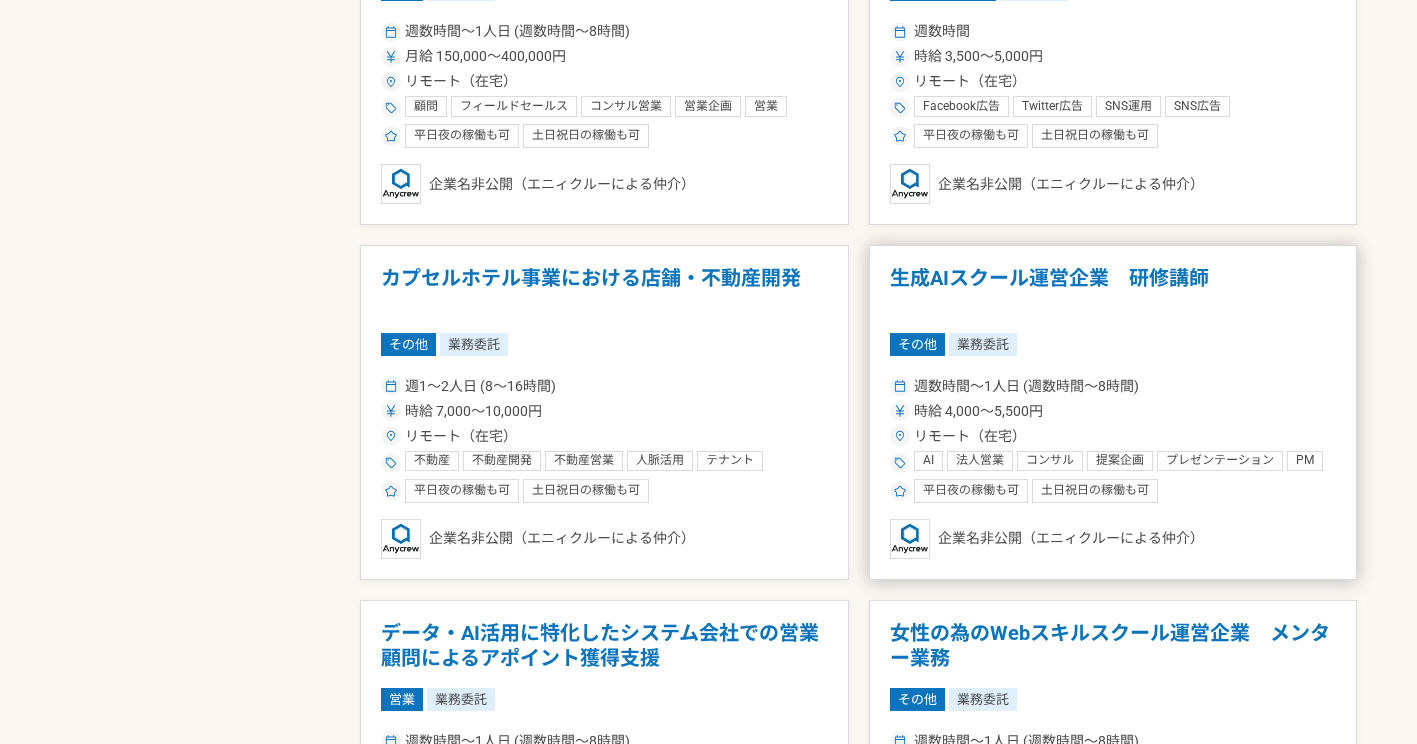 click on "生成AIスクール運営企業　研修講師" at bounding box center [1113, 291] 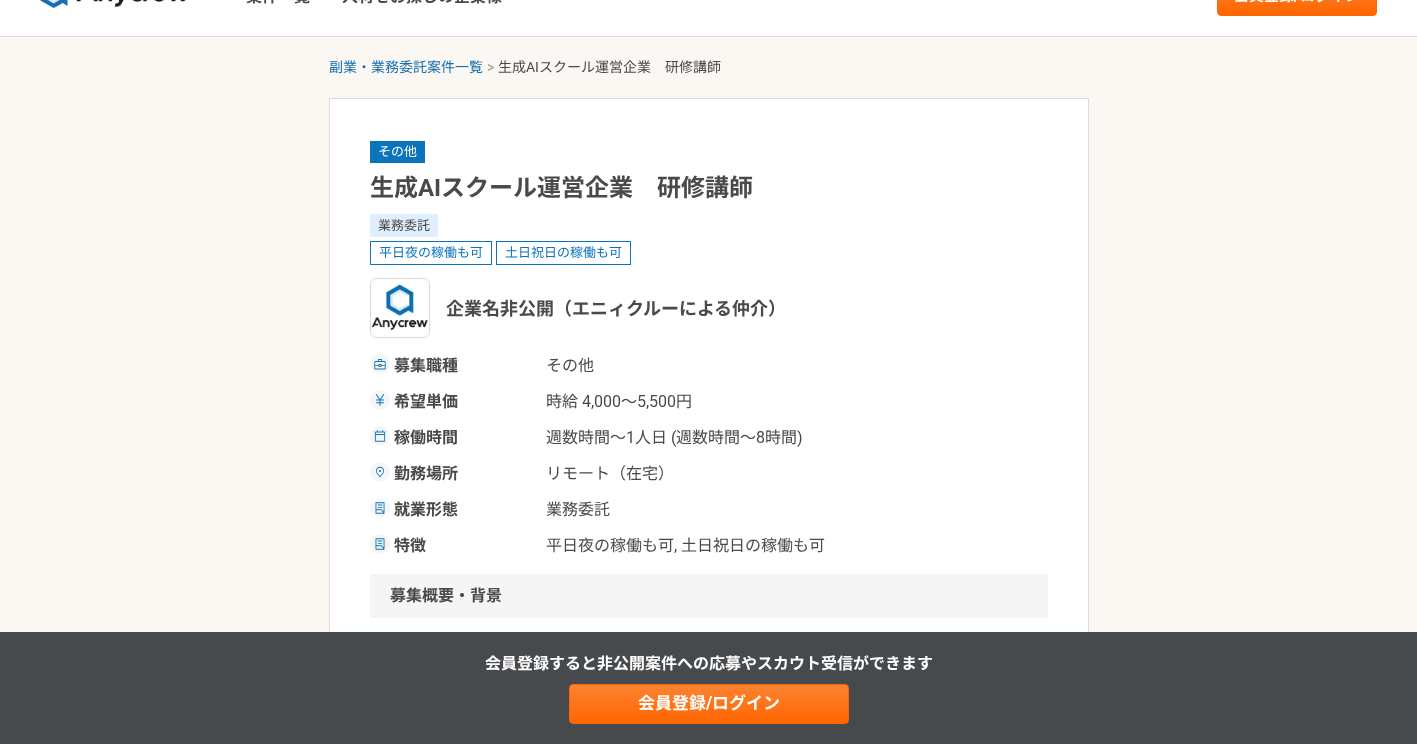 scroll, scrollTop: 0, scrollLeft: 0, axis: both 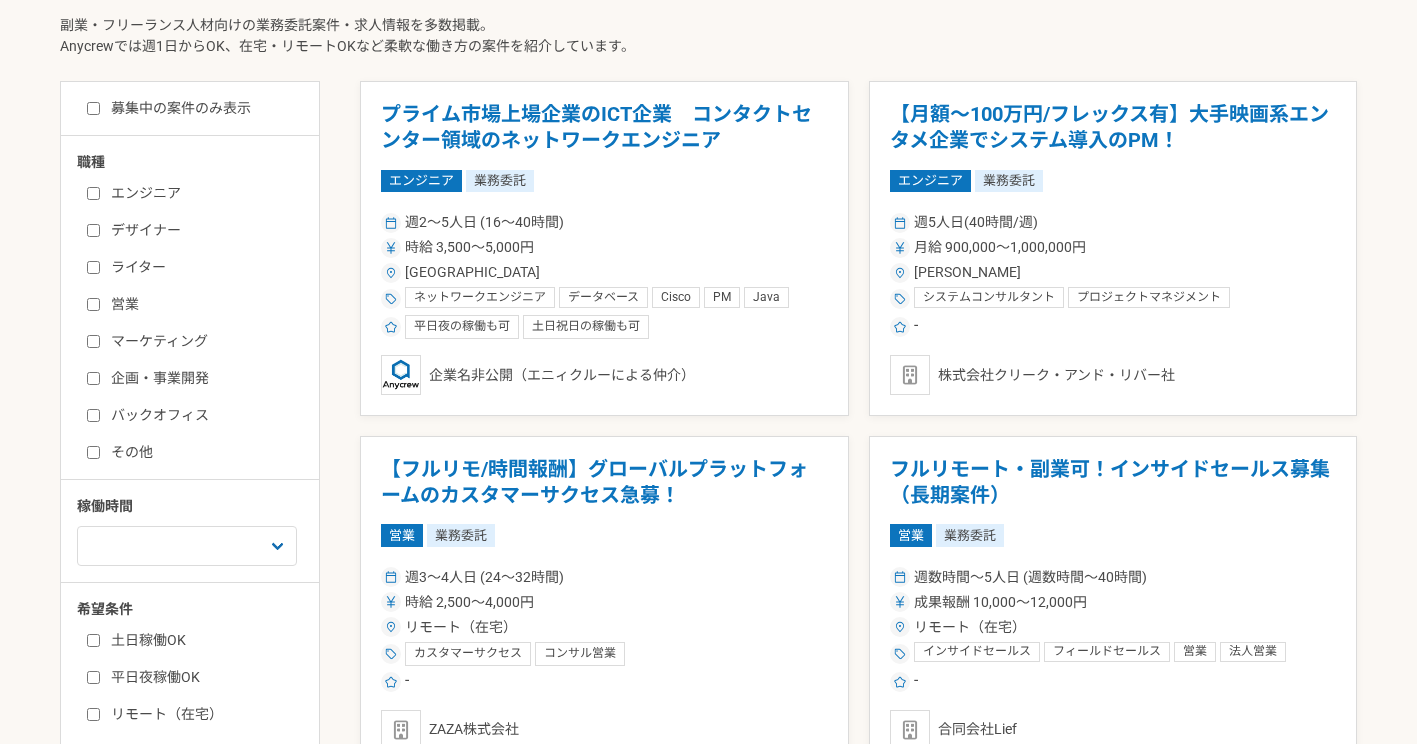 click on "バックオフィス" at bounding box center (93, 415) 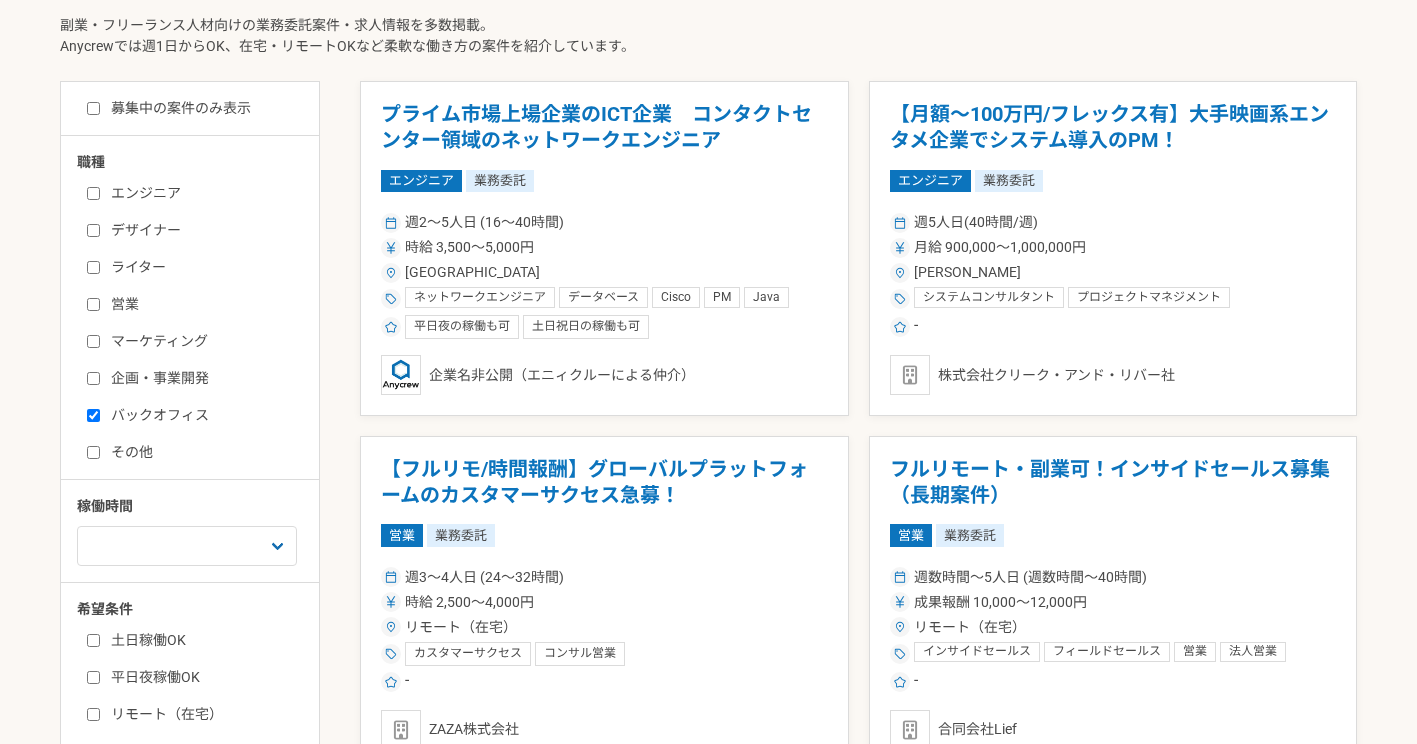 checkbox on "true" 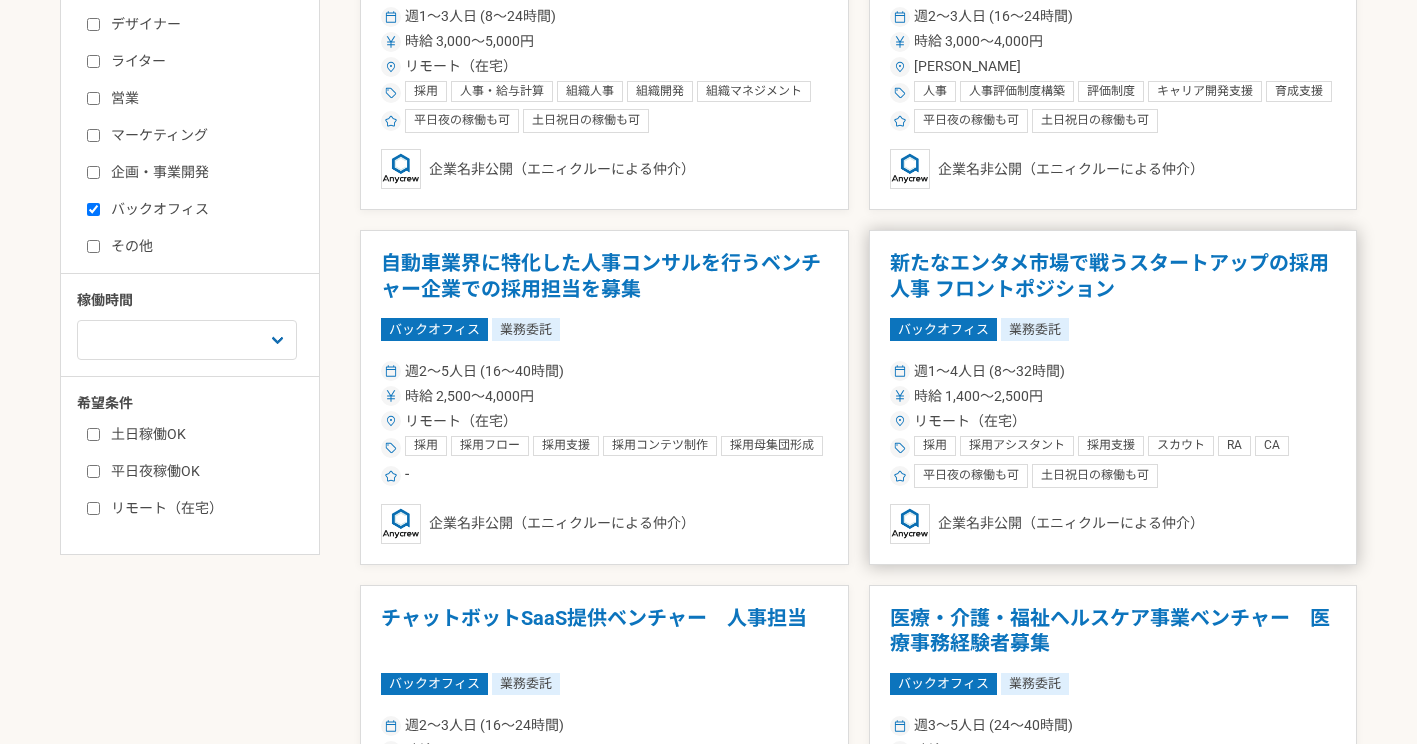 scroll, scrollTop: 800, scrollLeft: 0, axis: vertical 